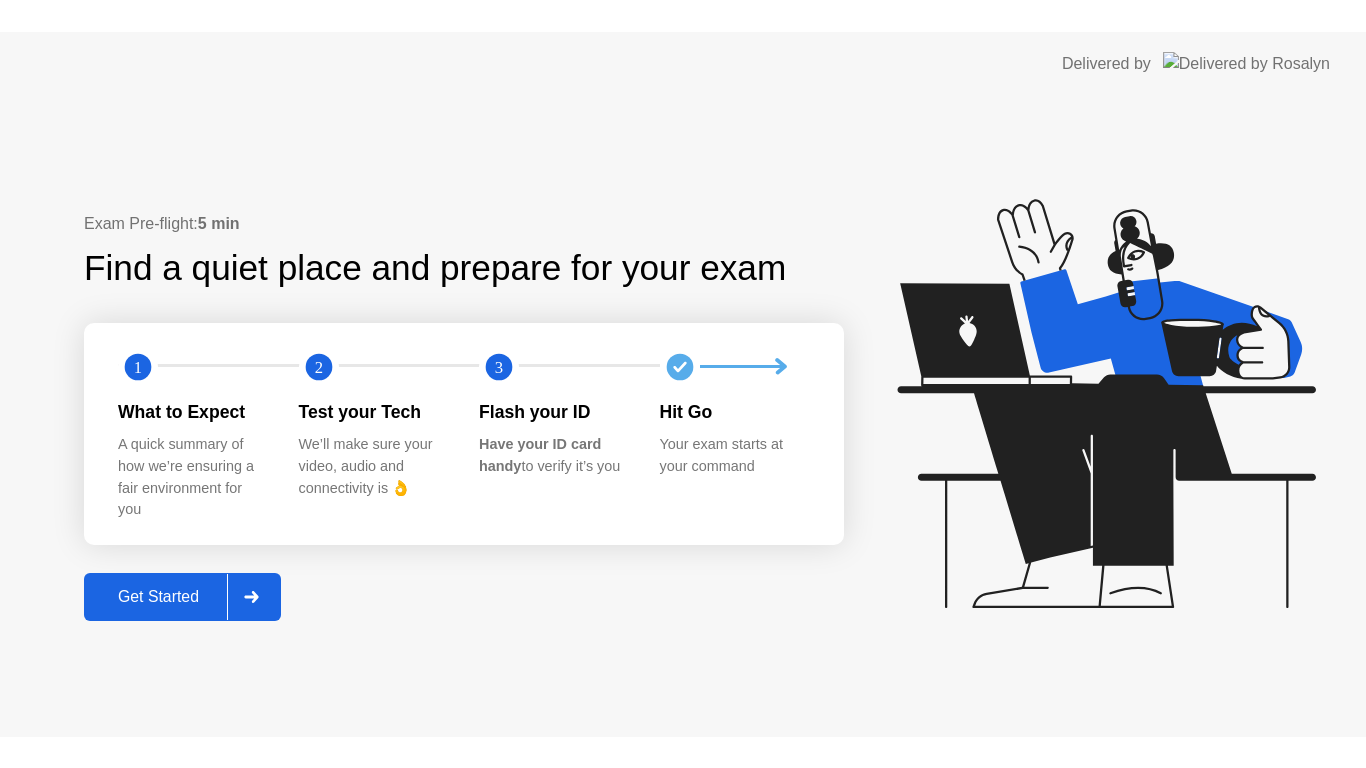 scroll, scrollTop: 0, scrollLeft: 0, axis: both 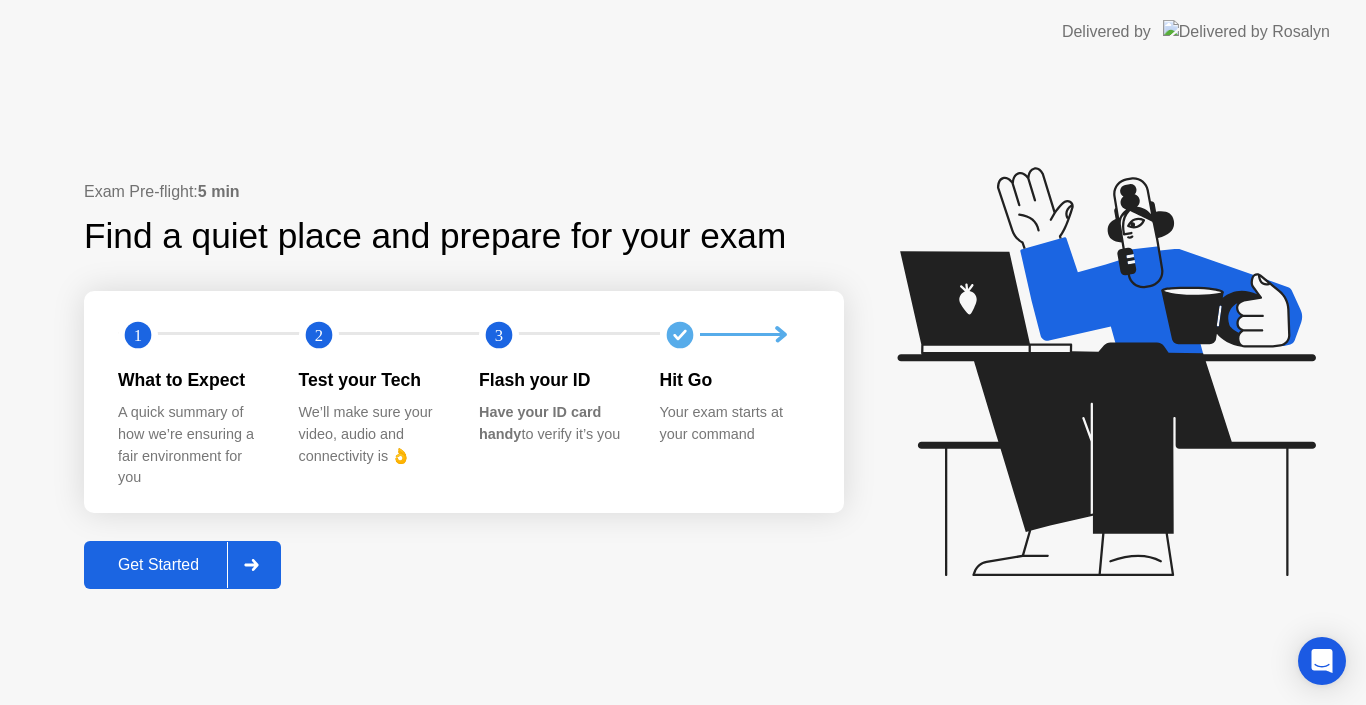 click on "Get Started" 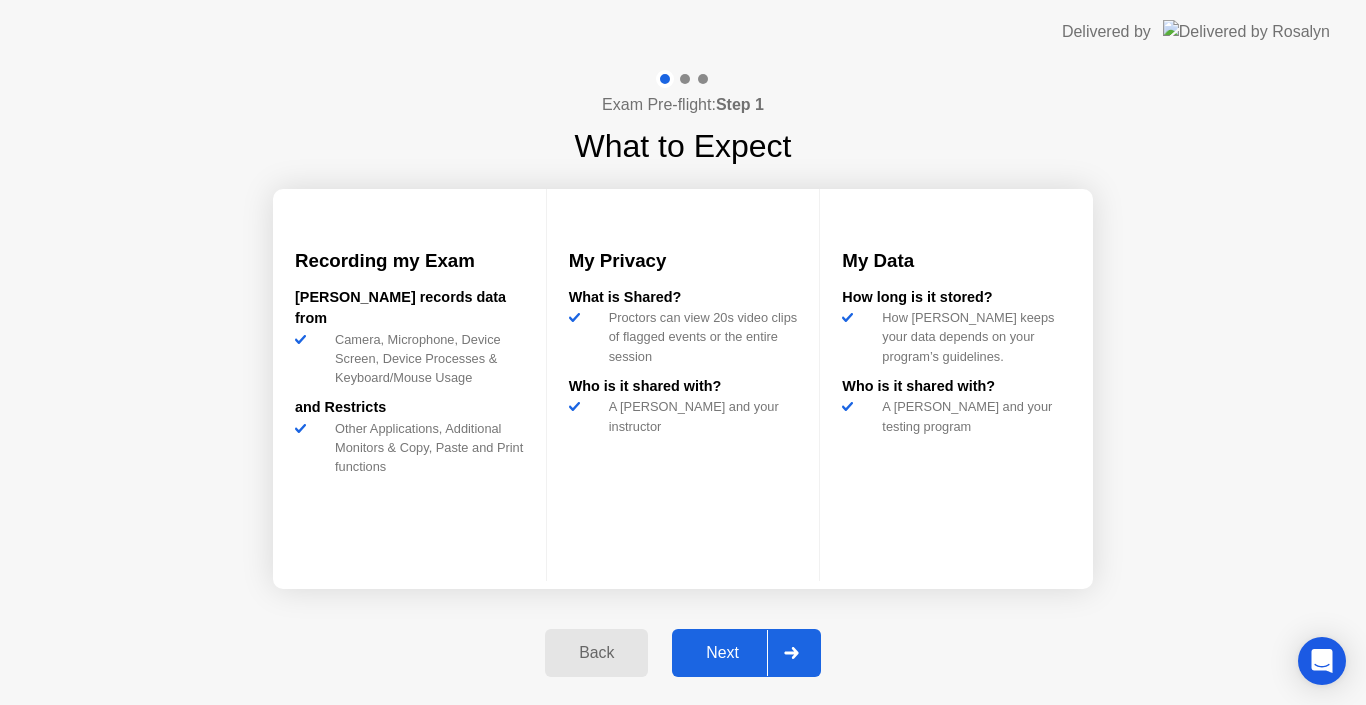 click on "Next" 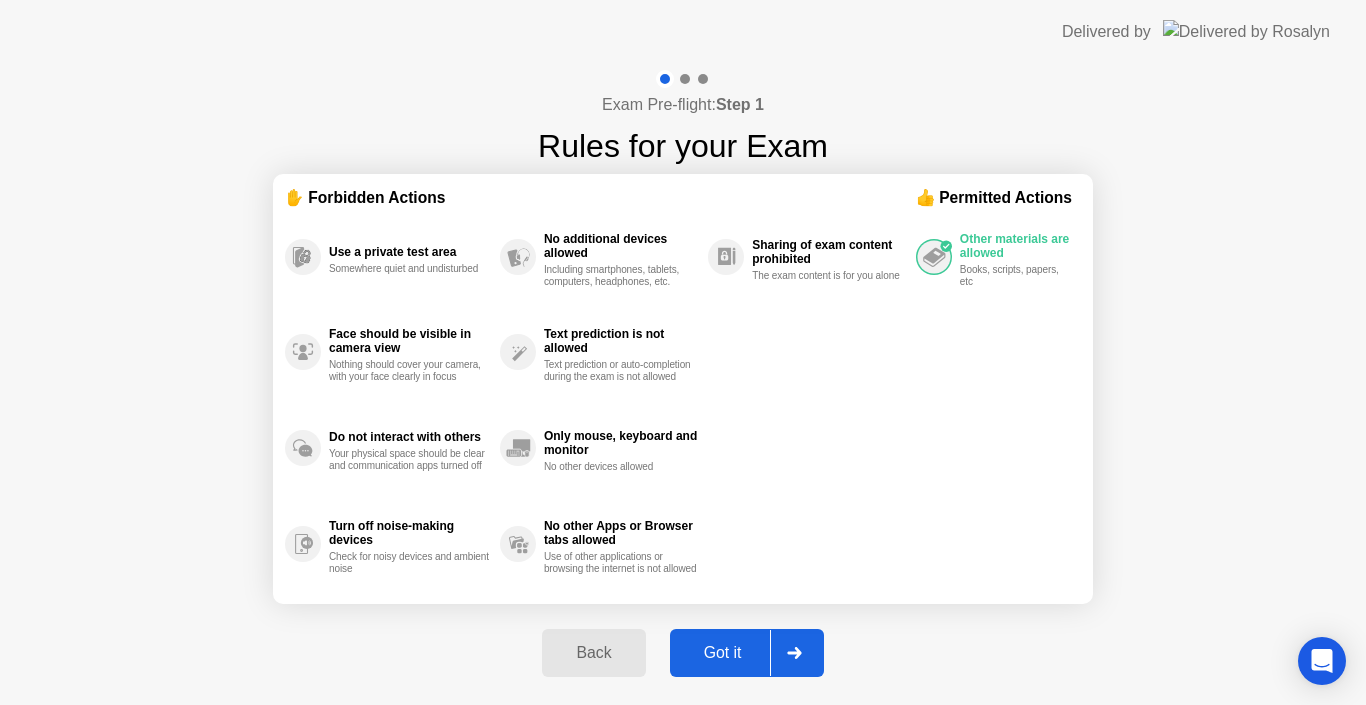 click on "Got it" 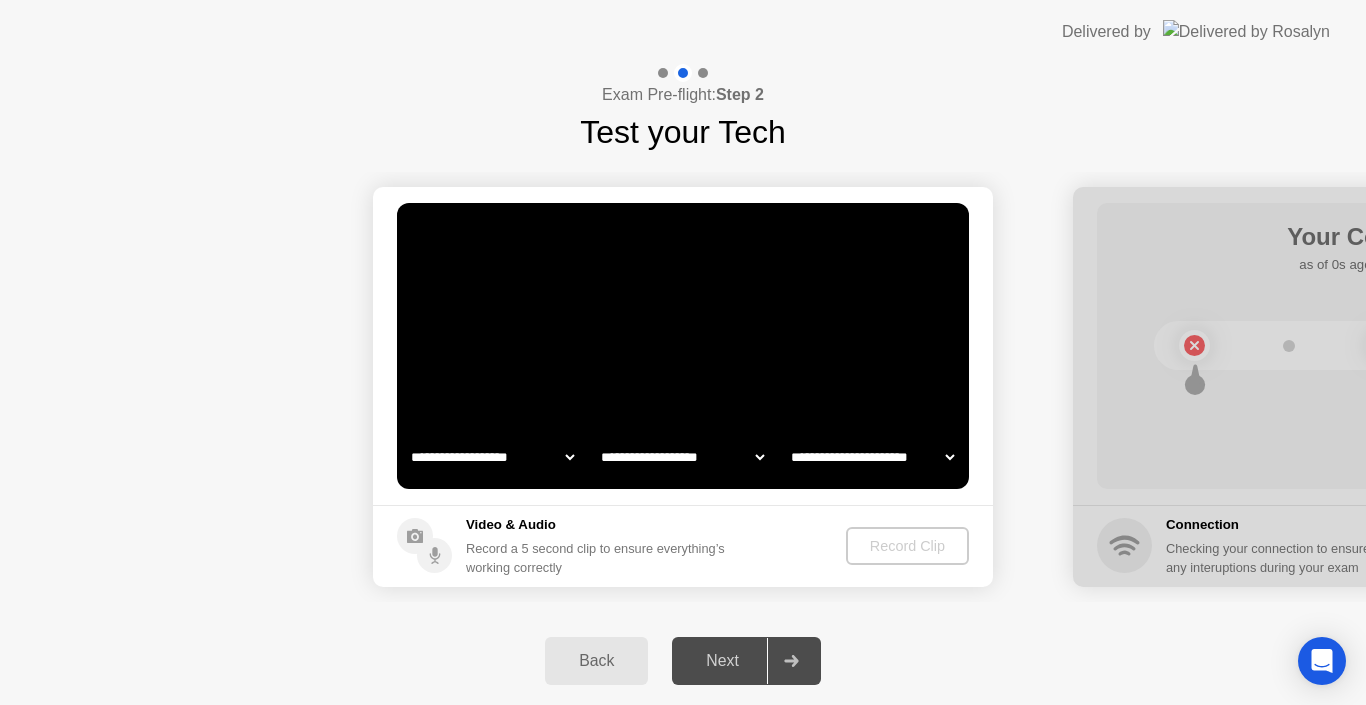 select on "**********" 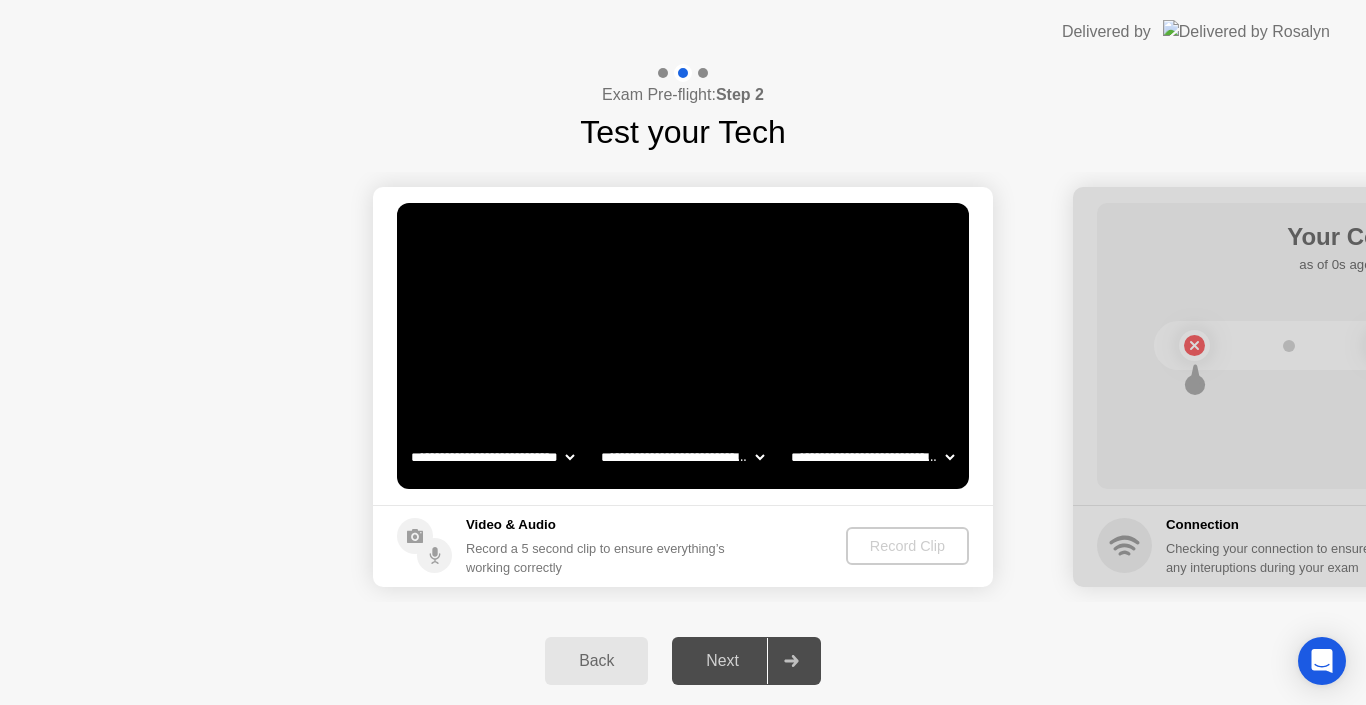 click on "Next" 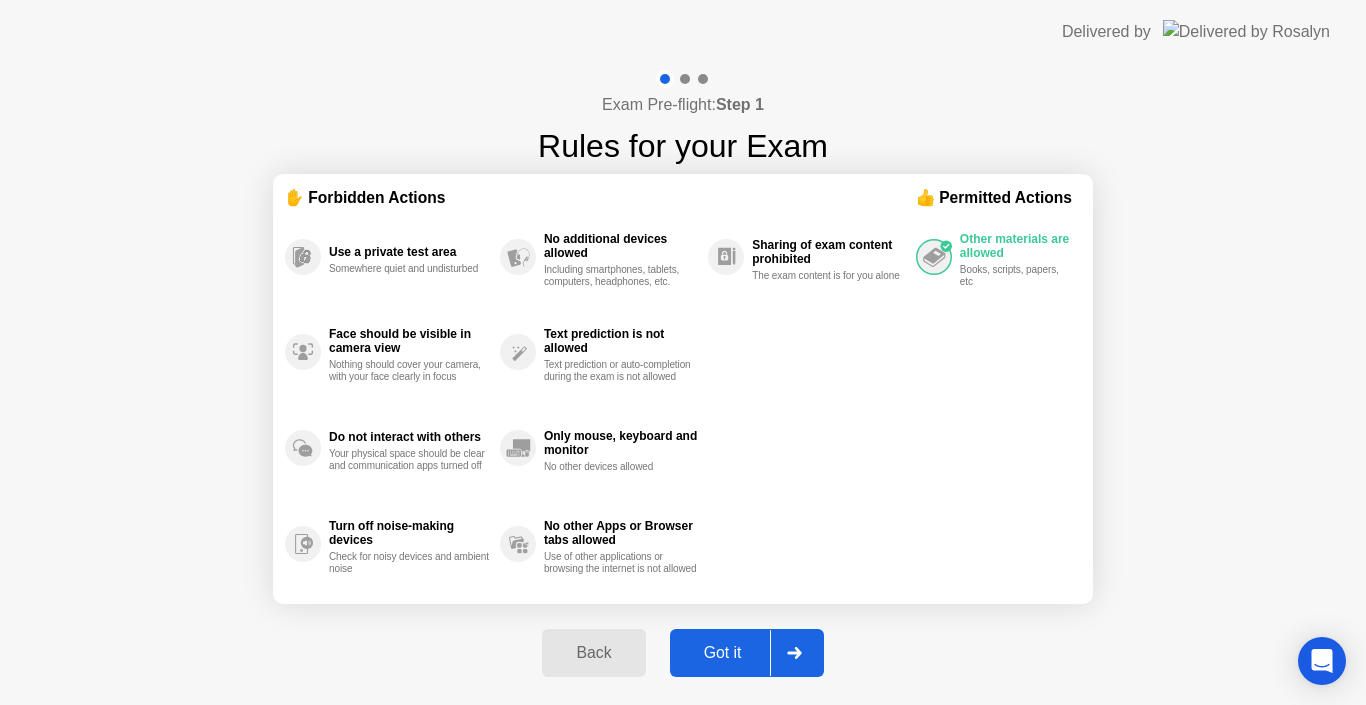click on "Got it" 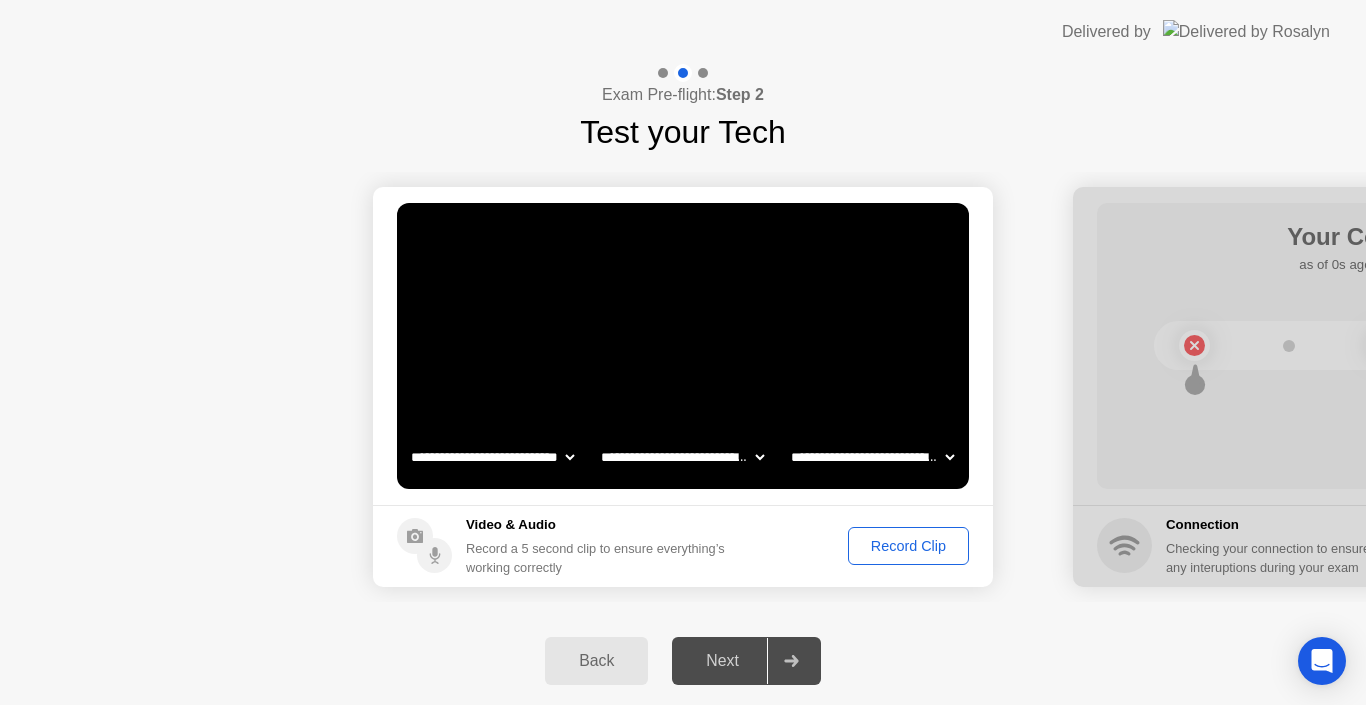 click on "Record Clip" 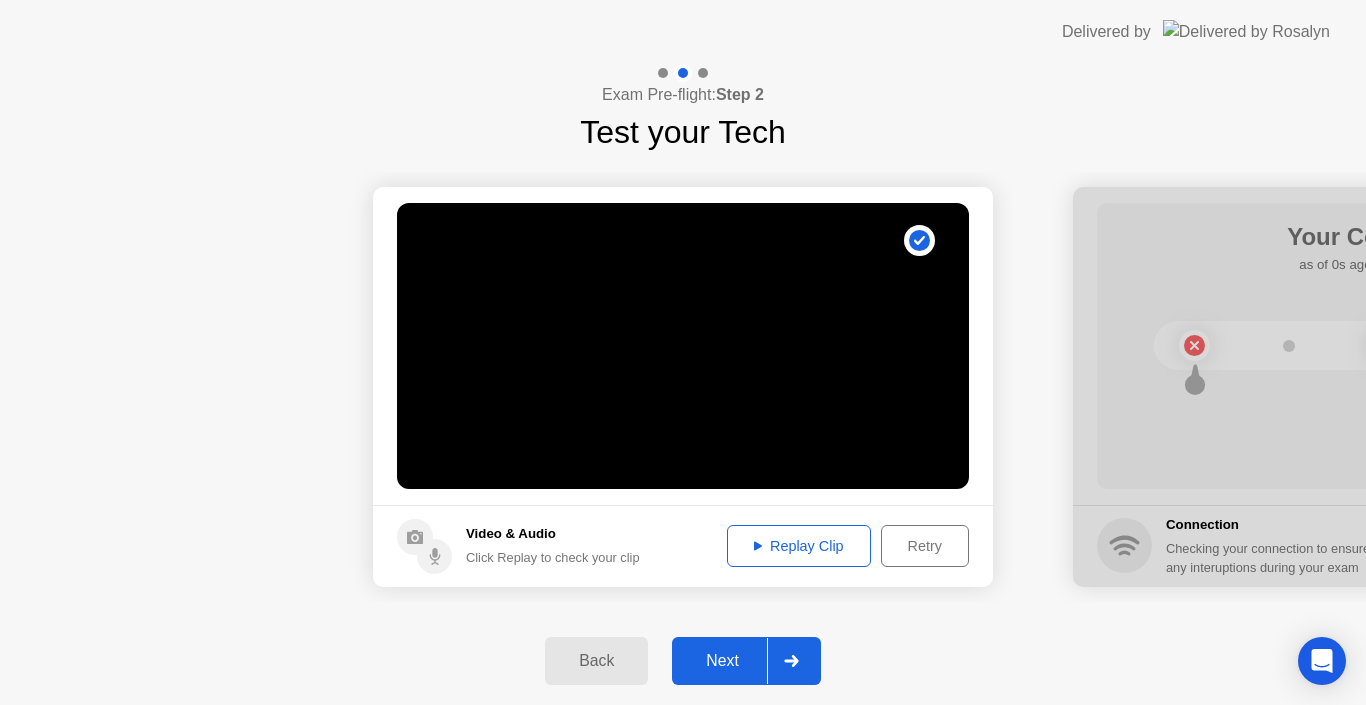 click on "Replay Clip" 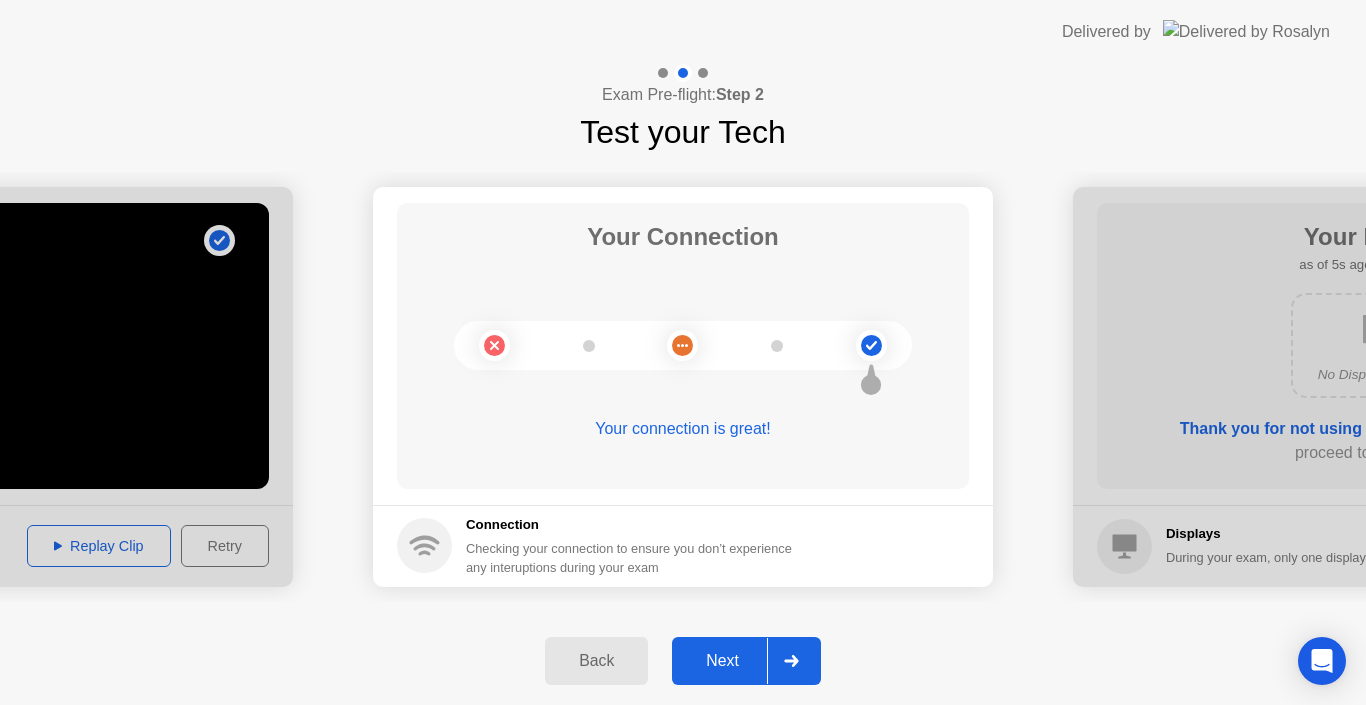 click on "Next" 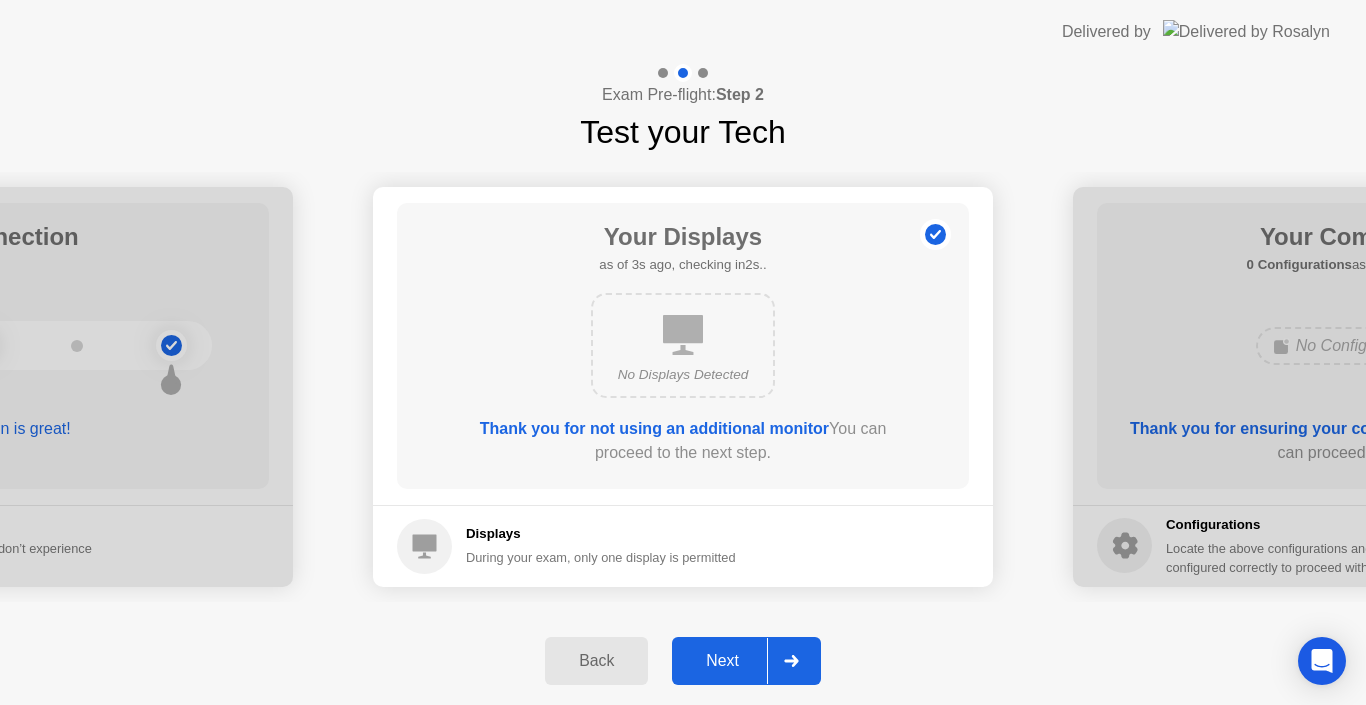 click on "Next" 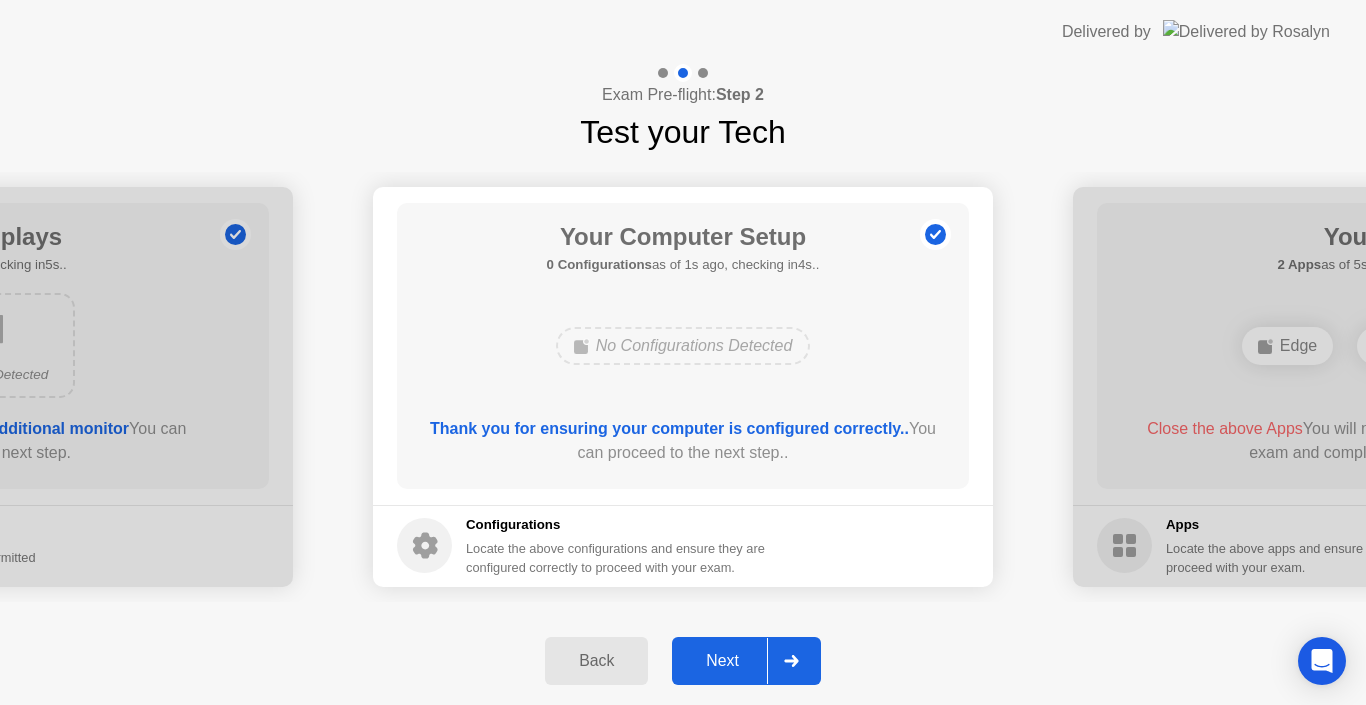 click on "Next" 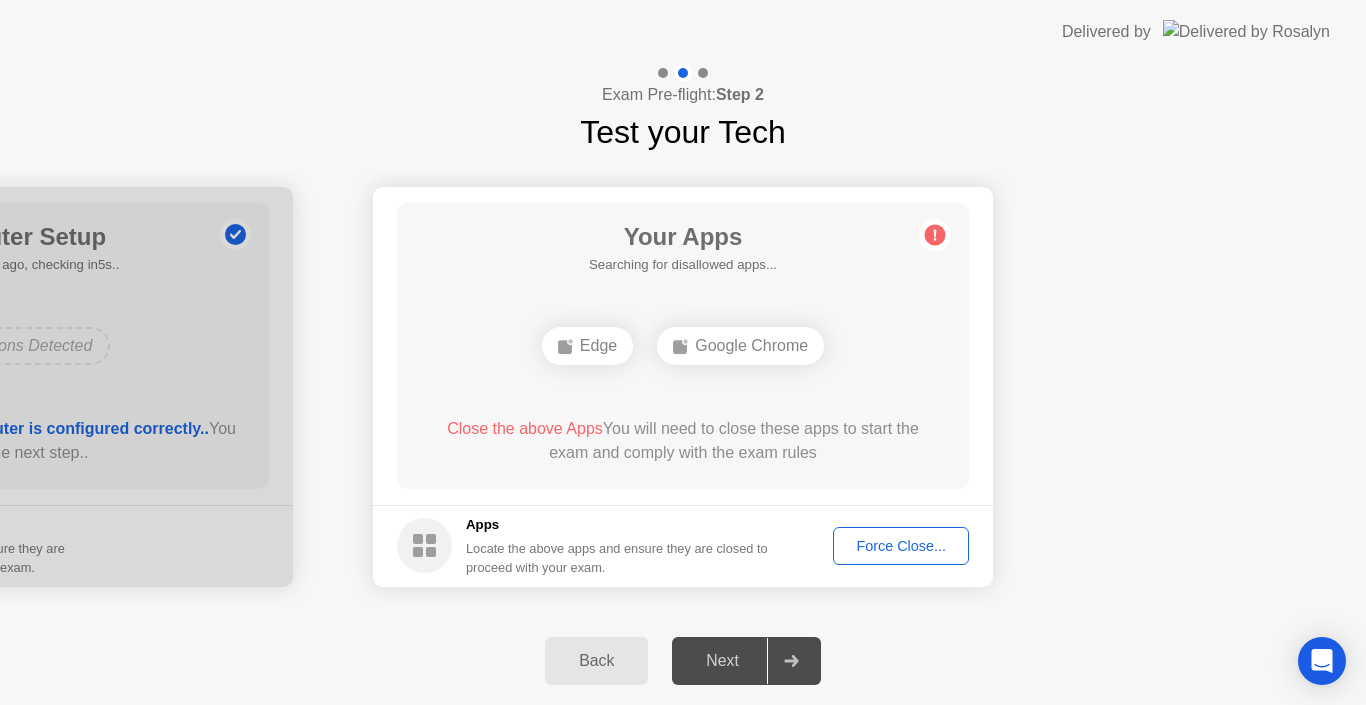 click on "Next" 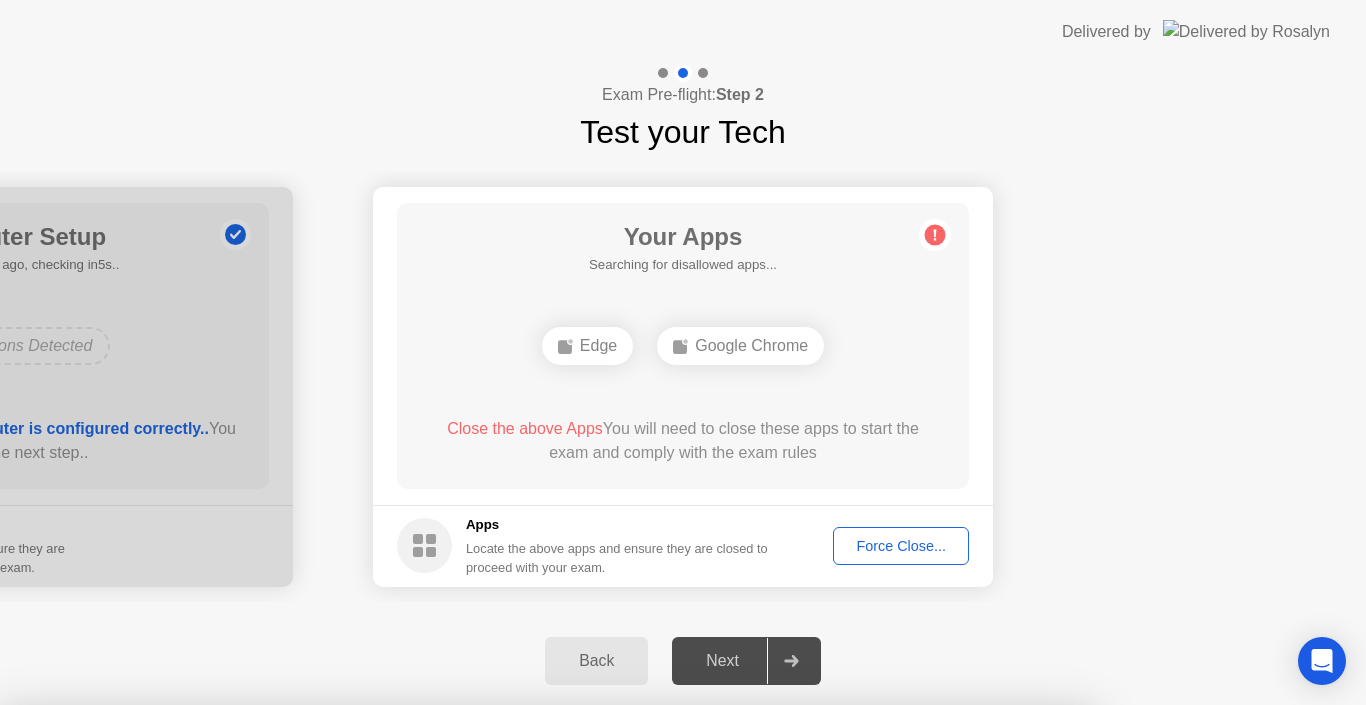 click at bounding box center (683, 705) 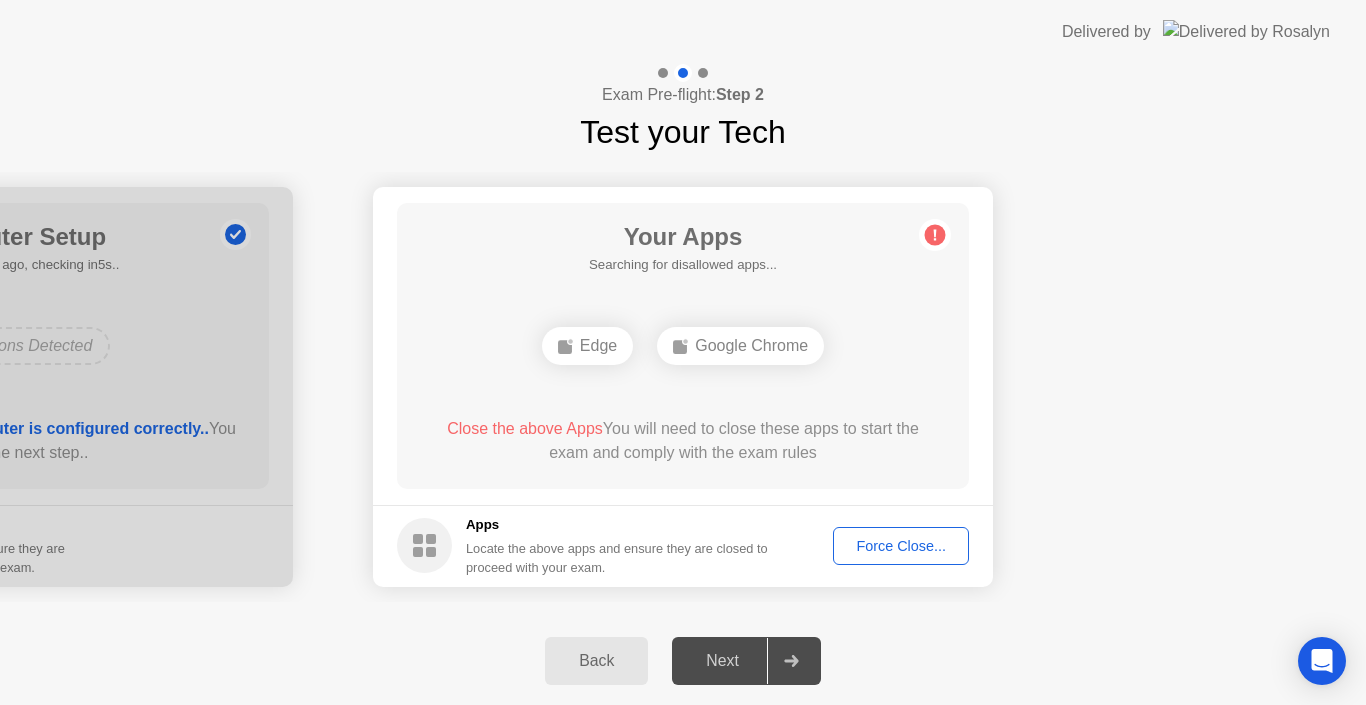 click on "Next" 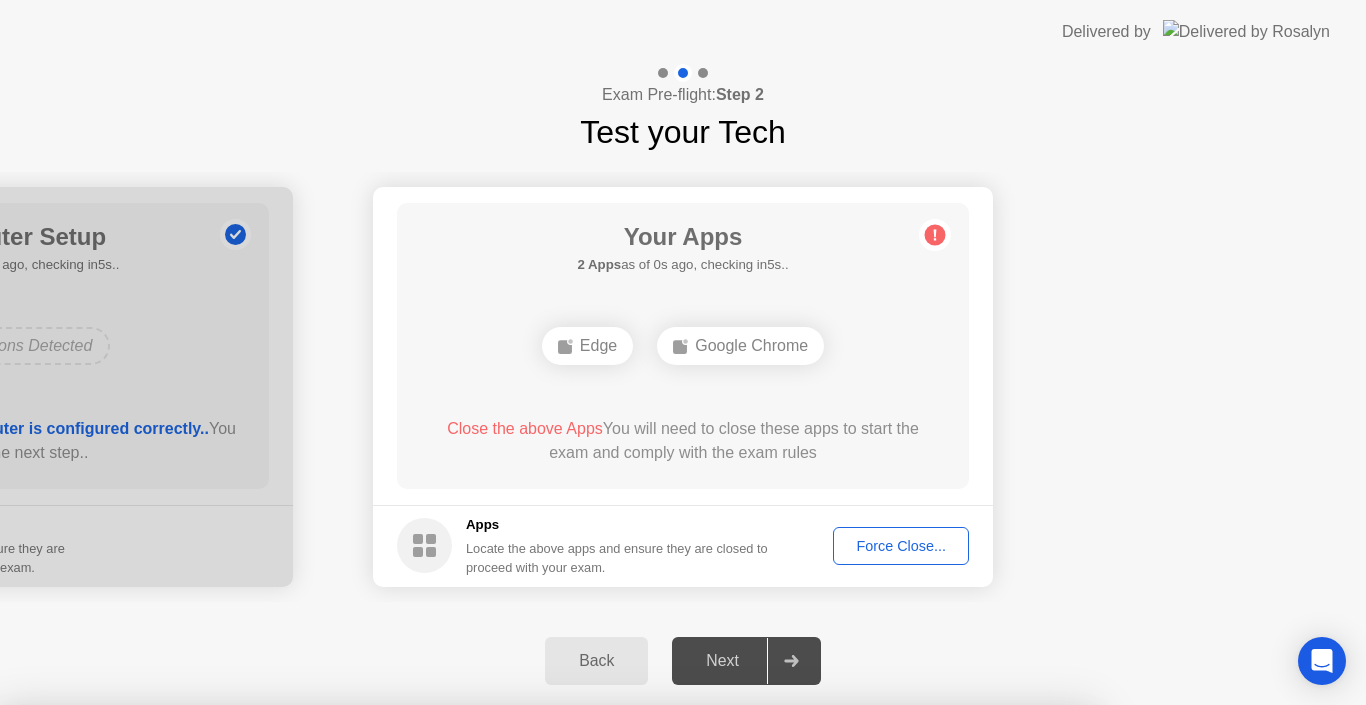 click at bounding box center (683, 705) 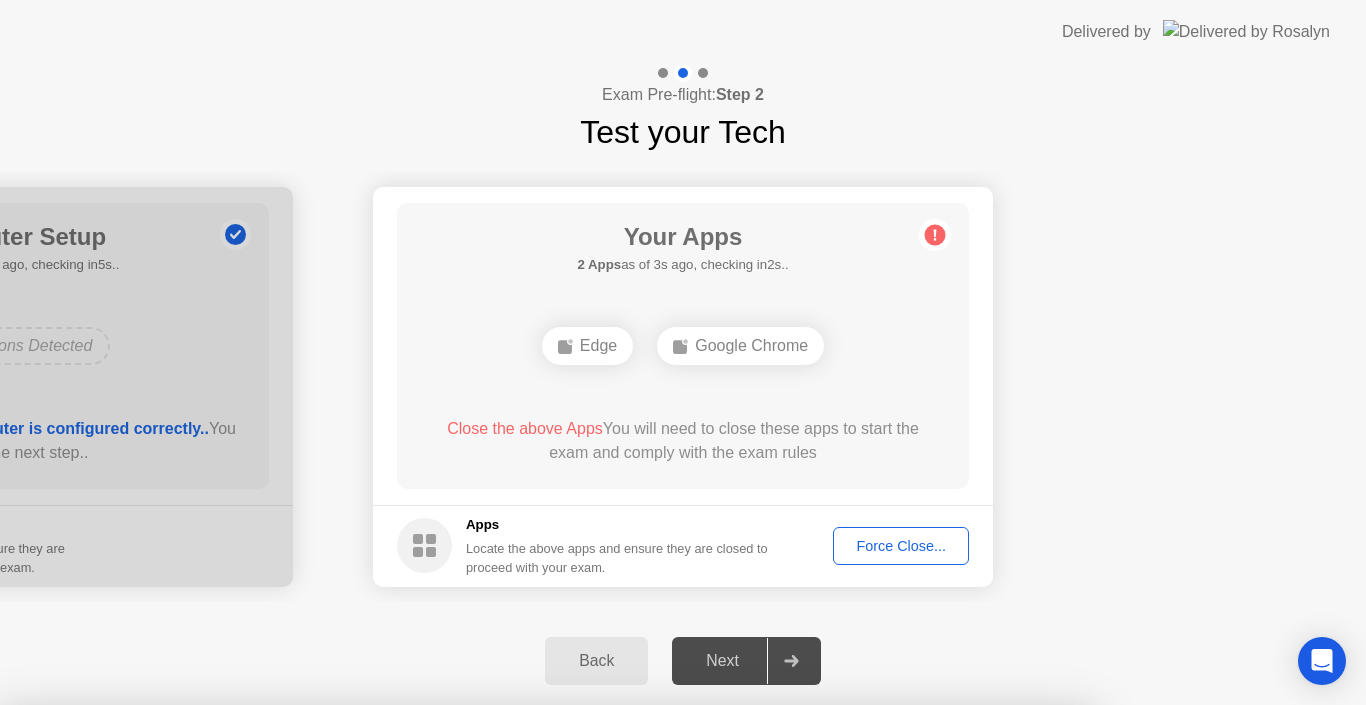 click on "Confirm" at bounding box center [613, 981] 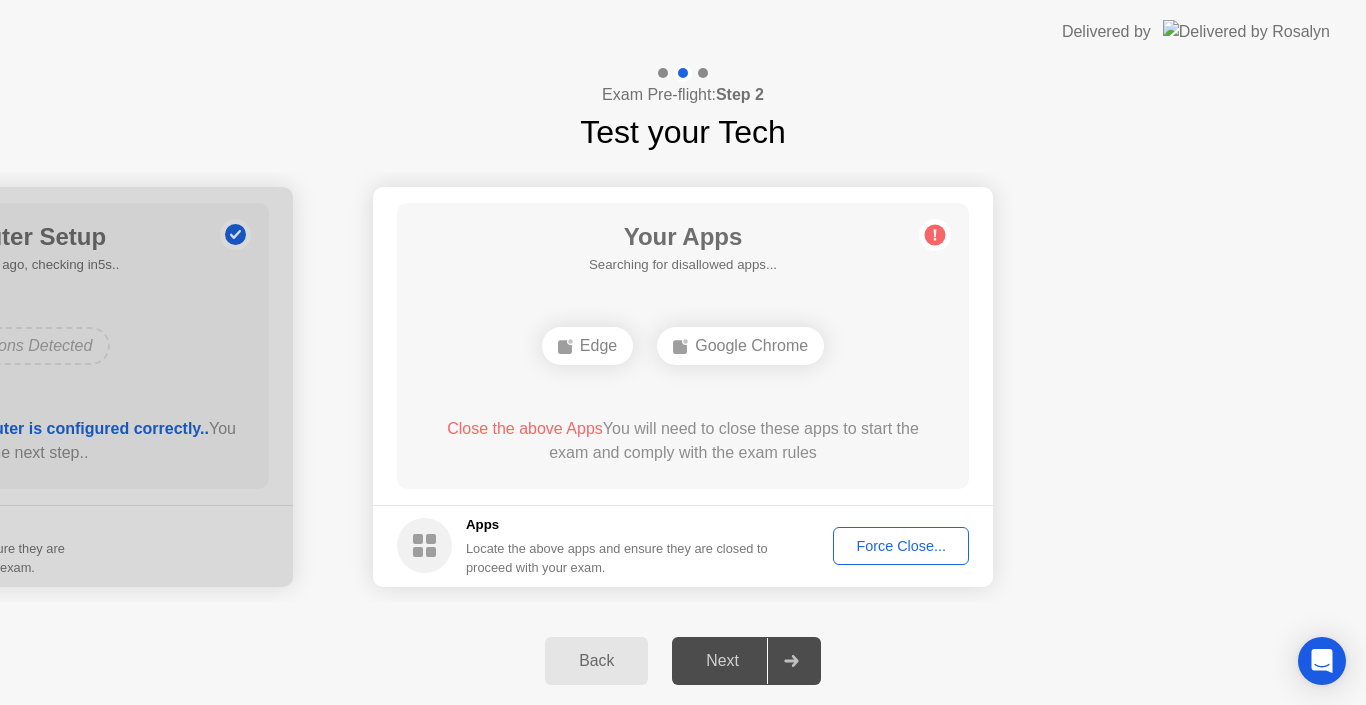 click on "Next" 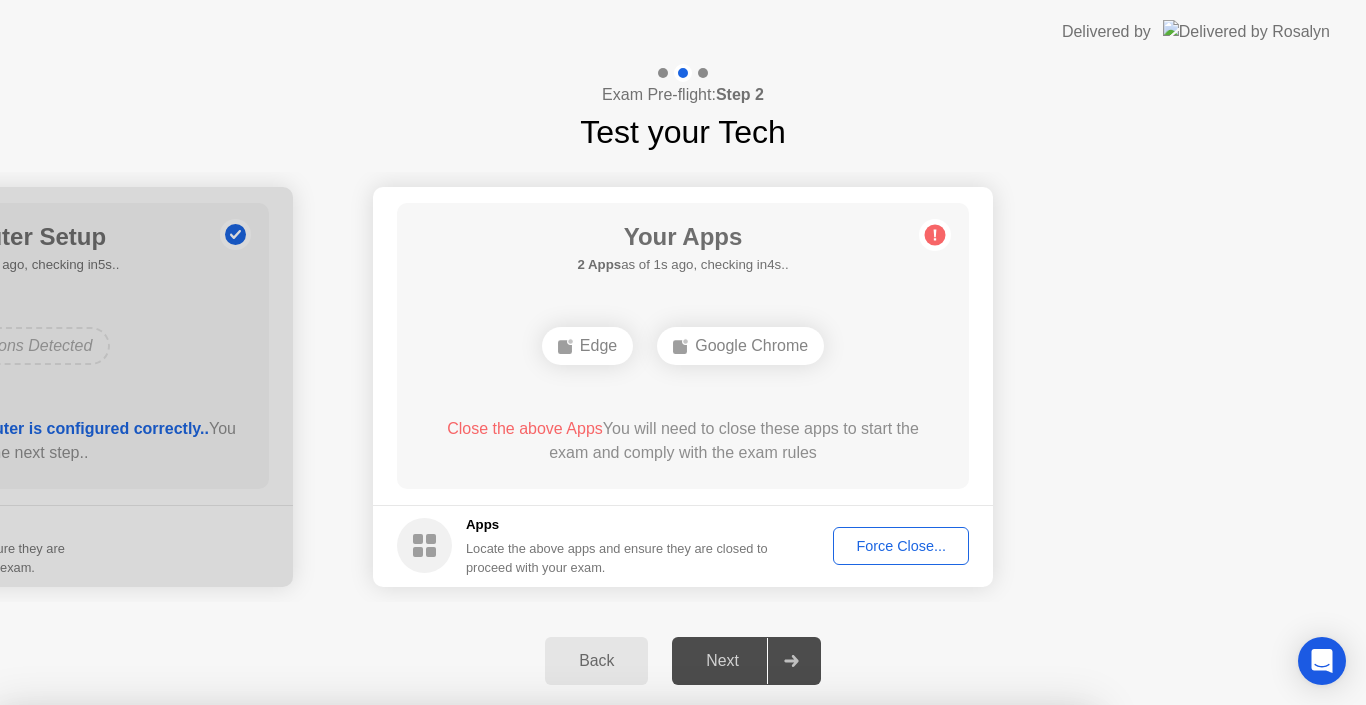 click on "Cancel" at bounding box center (476, 981) 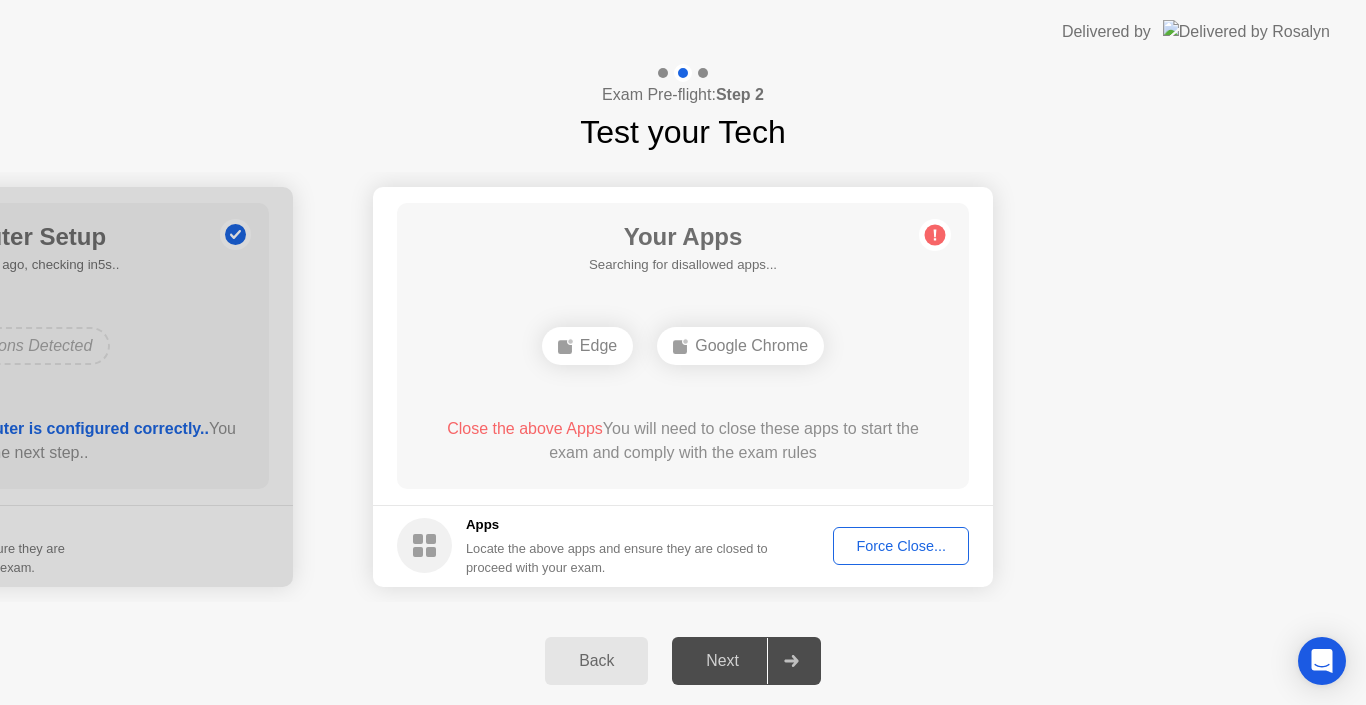 click on "Next" 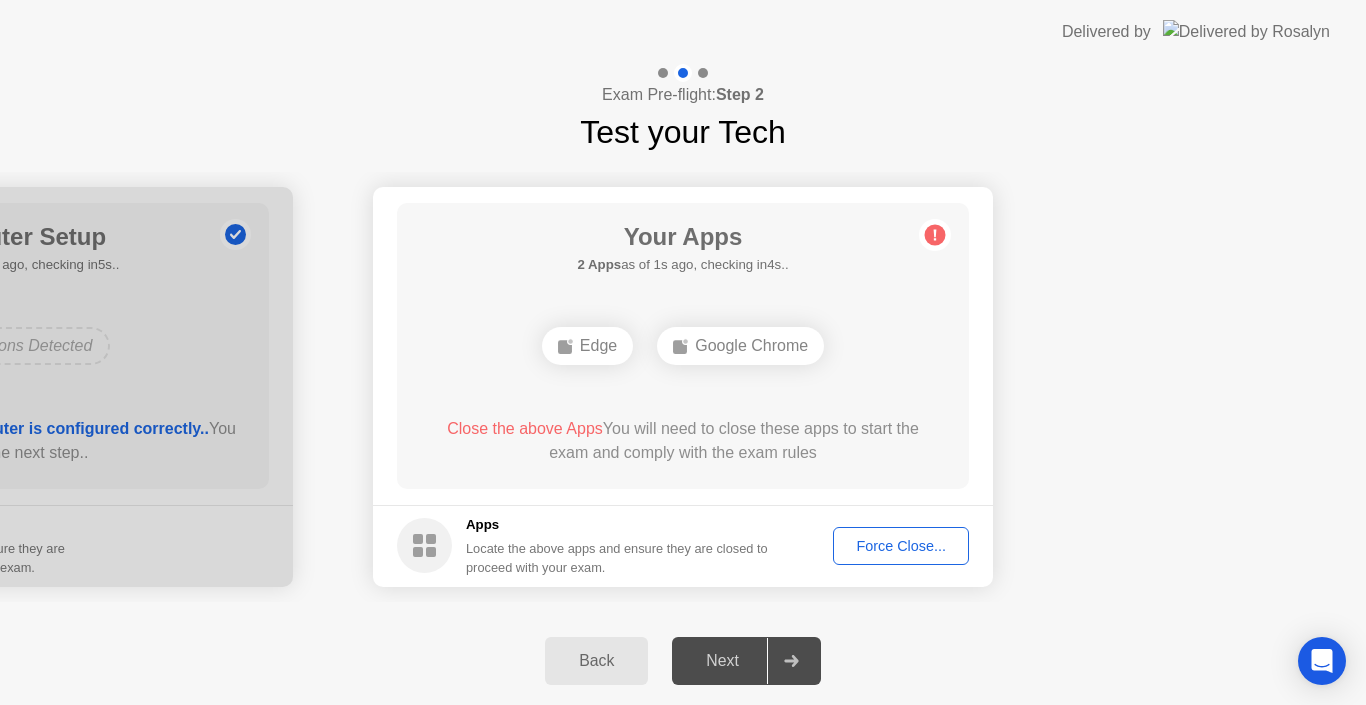 click on "Force Close..." 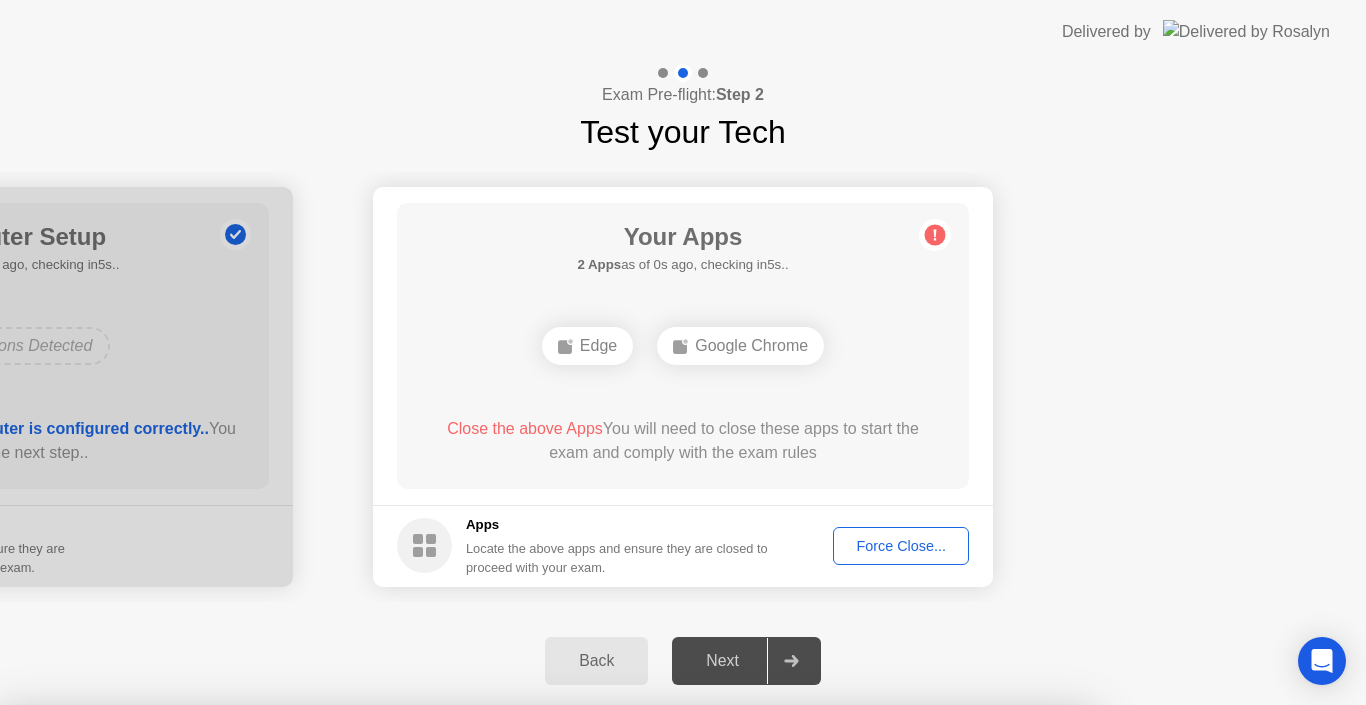 click on "Confirm" at bounding box center (613, 981) 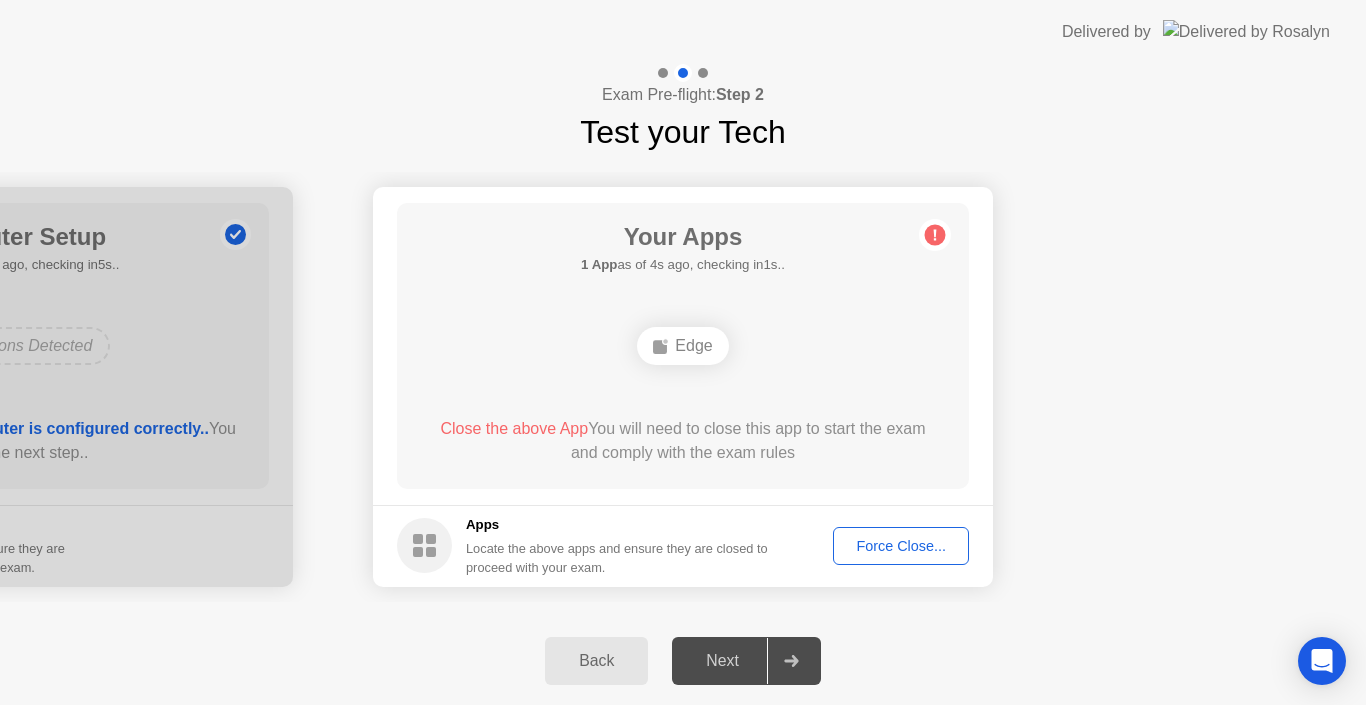 click on "Next" 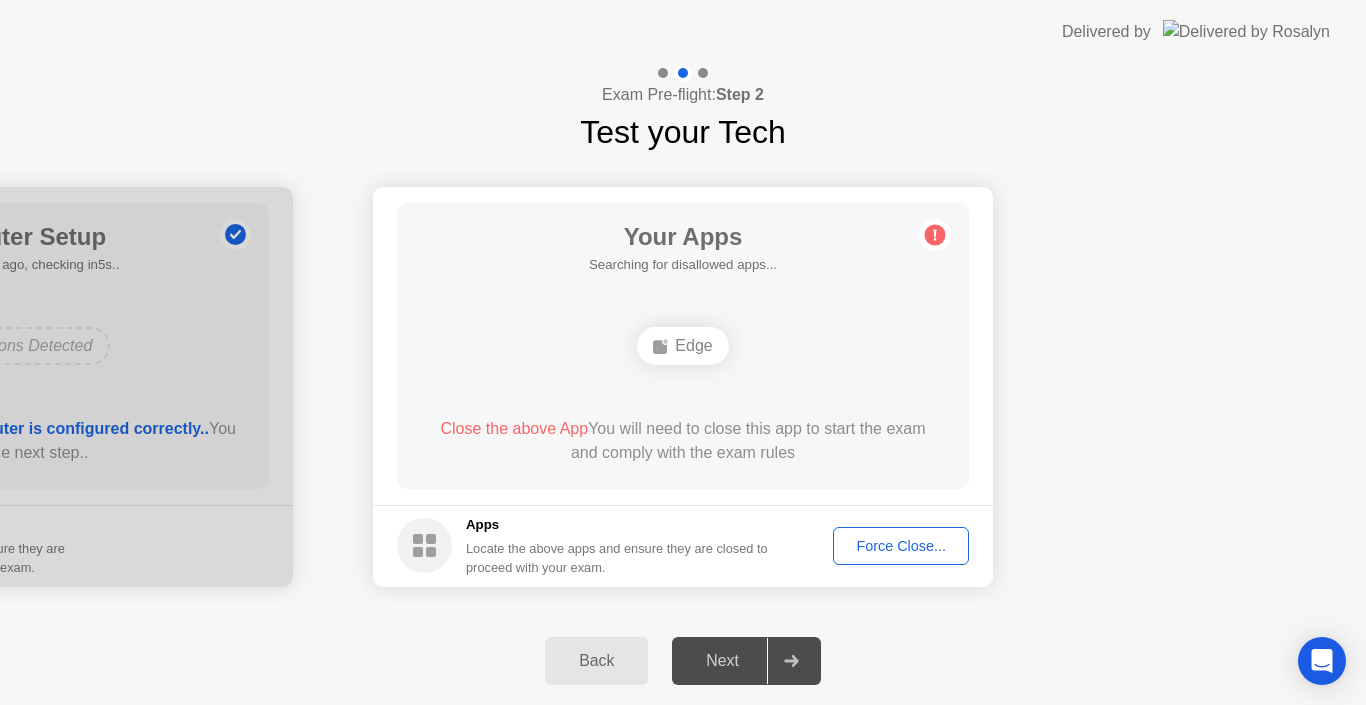 click 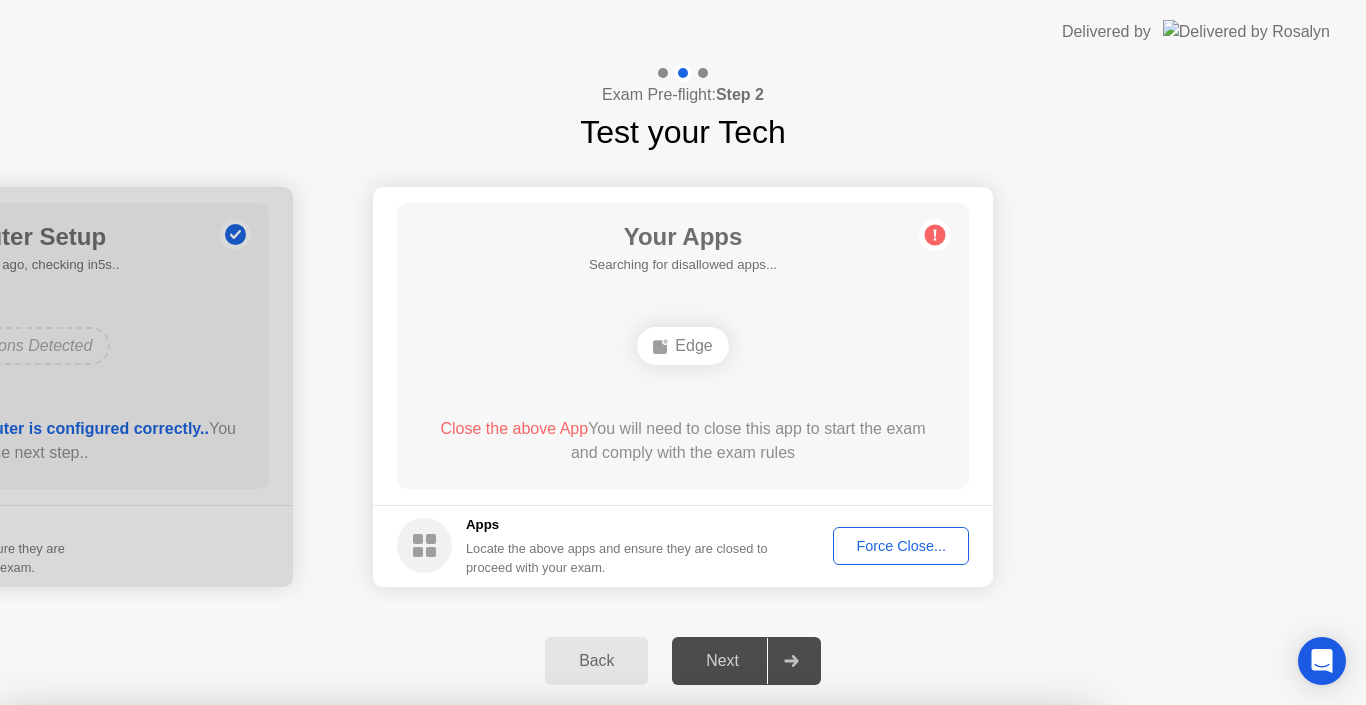 click at bounding box center (683, 705) 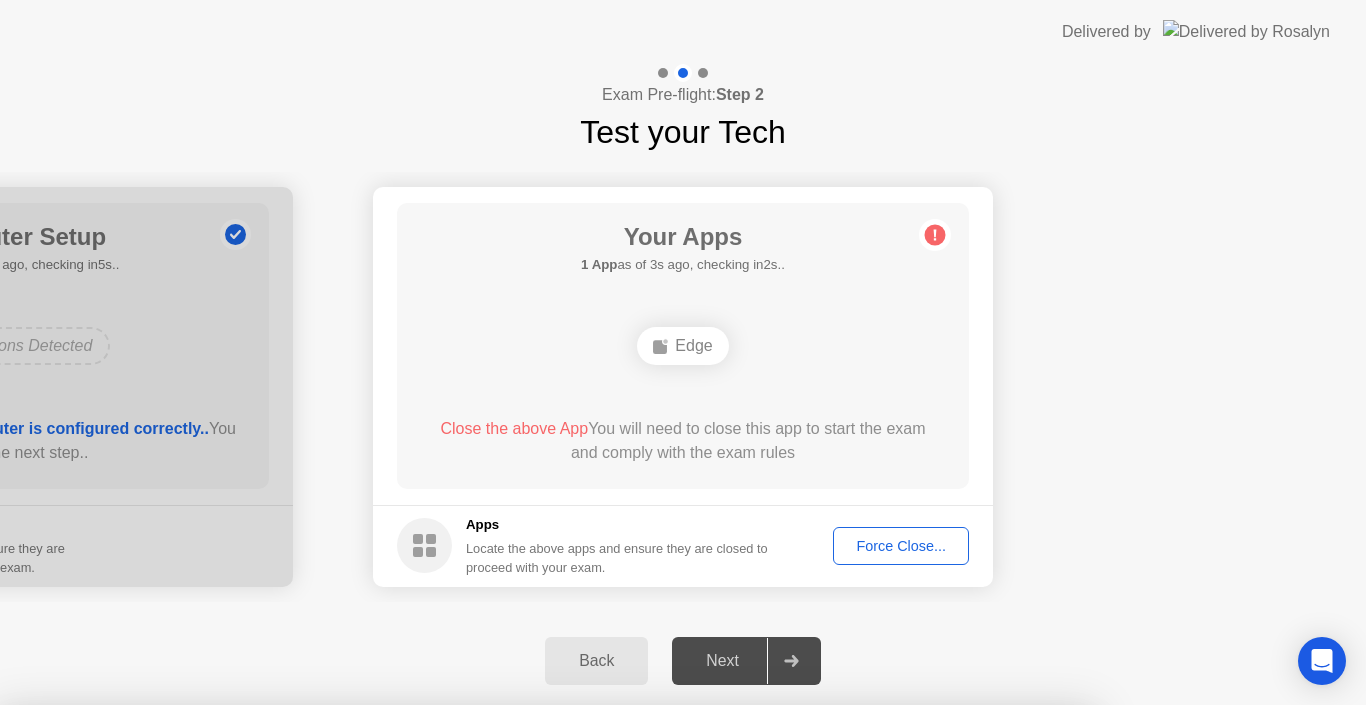 click on "Cancel" at bounding box center (476, 981) 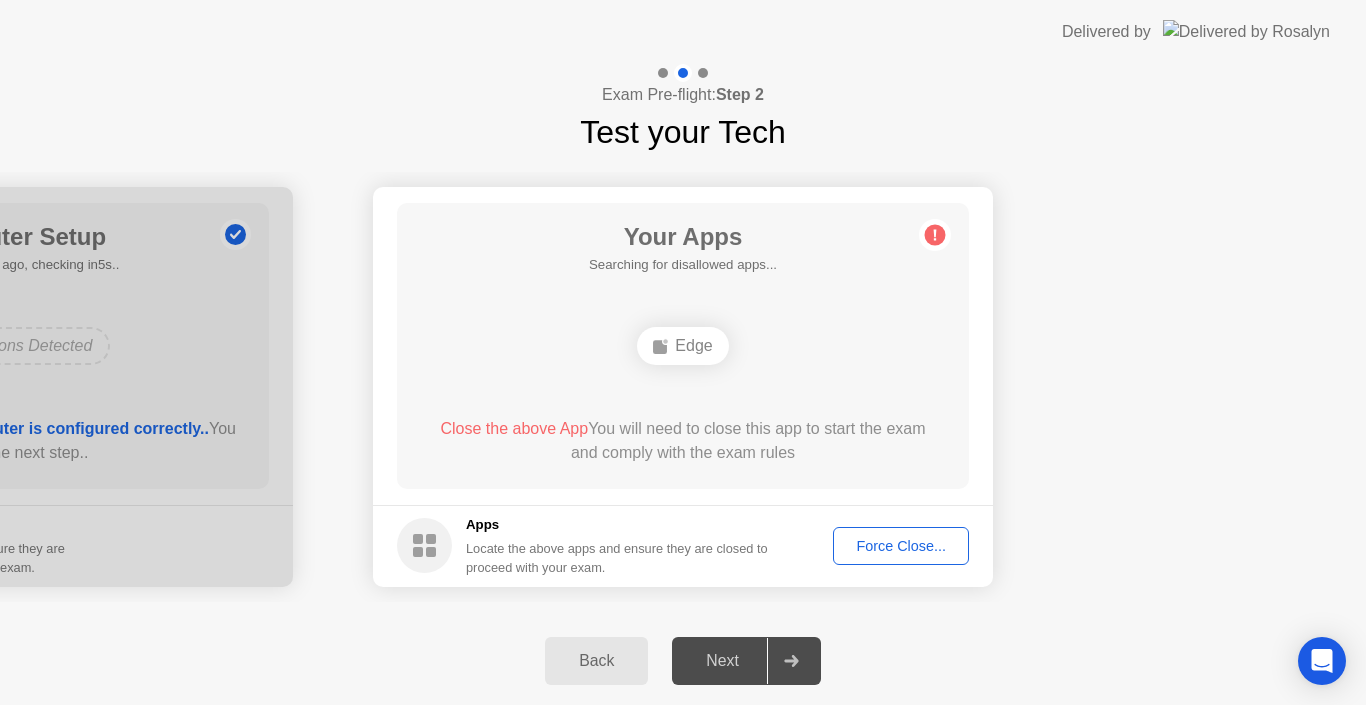 click on "**********" 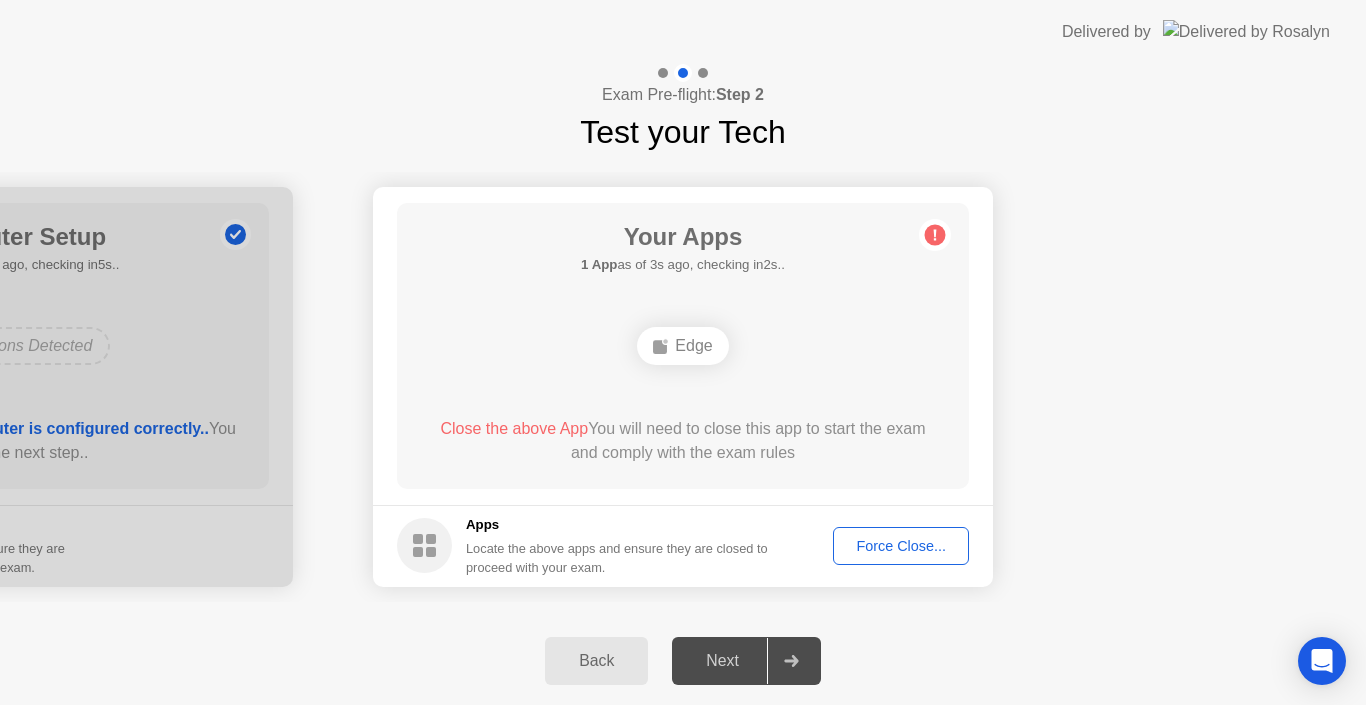 click on "Next" 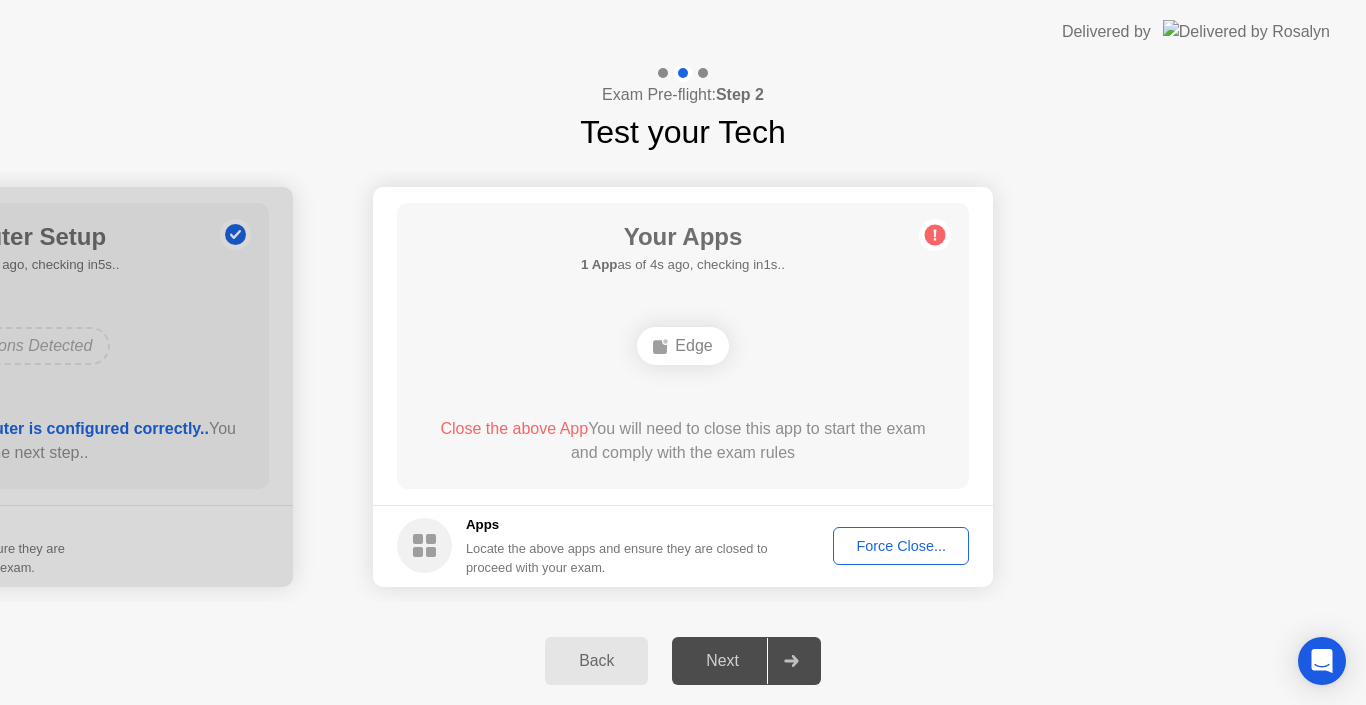 click on "Next" 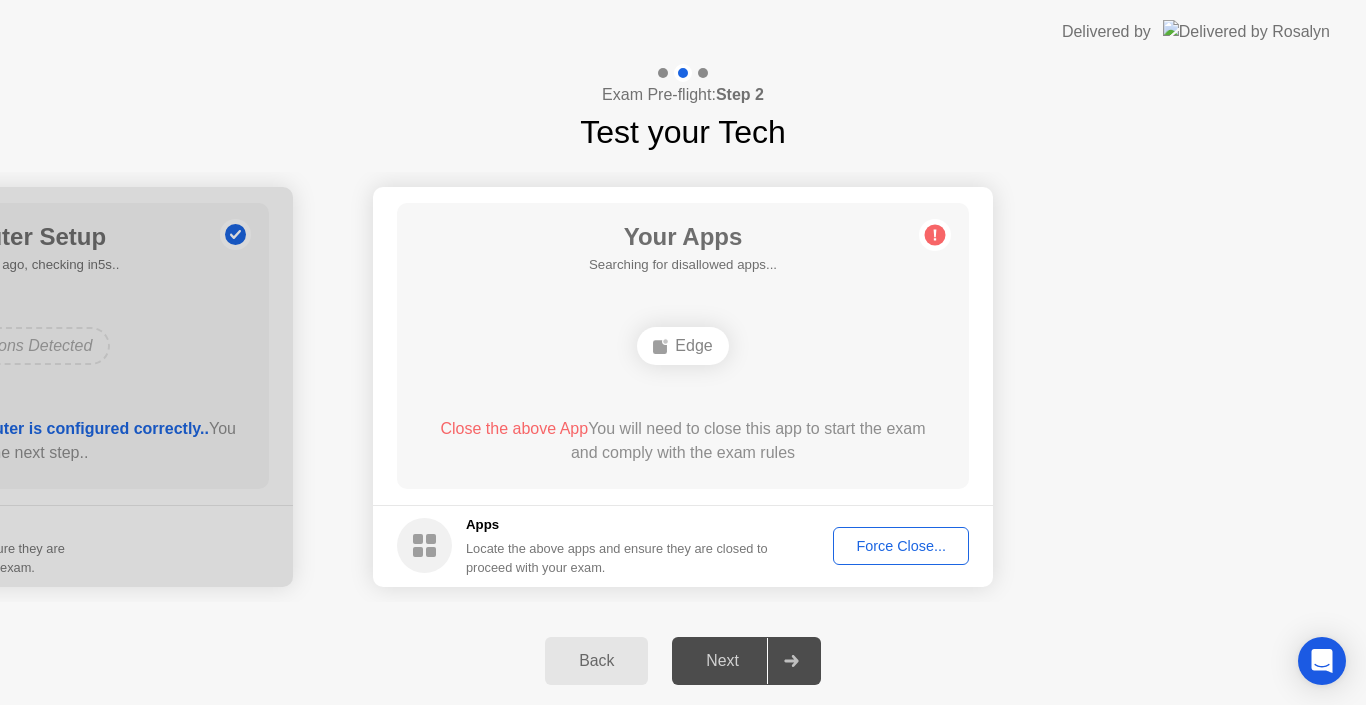 click on "**********" 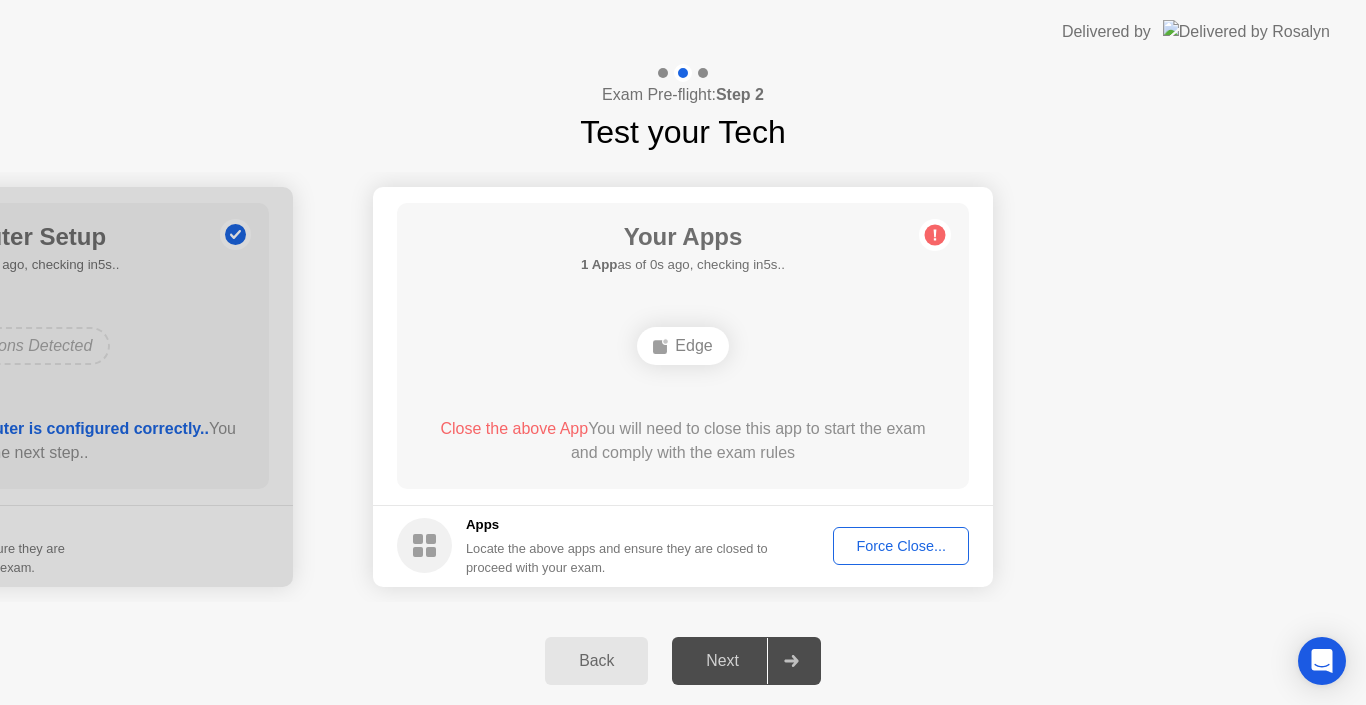 click on "Force Close..." 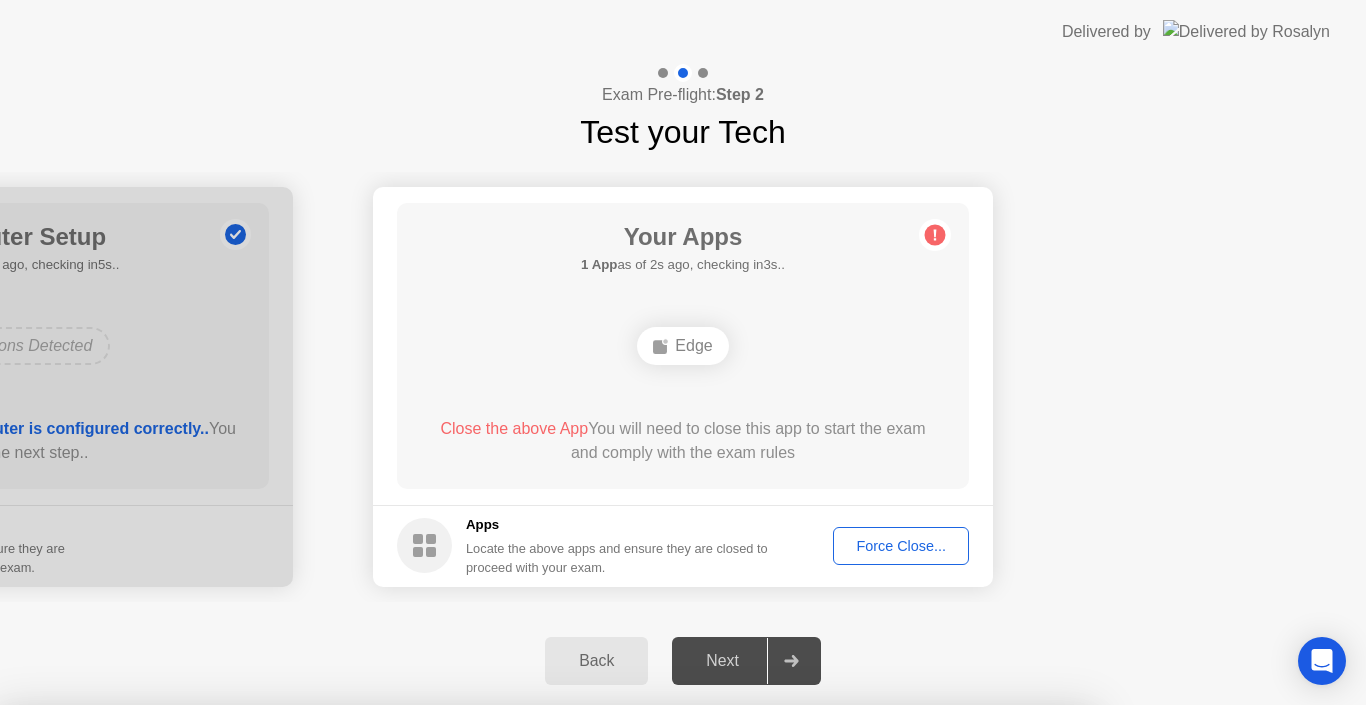 click on "Confirm" at bounding box center [613, 981] 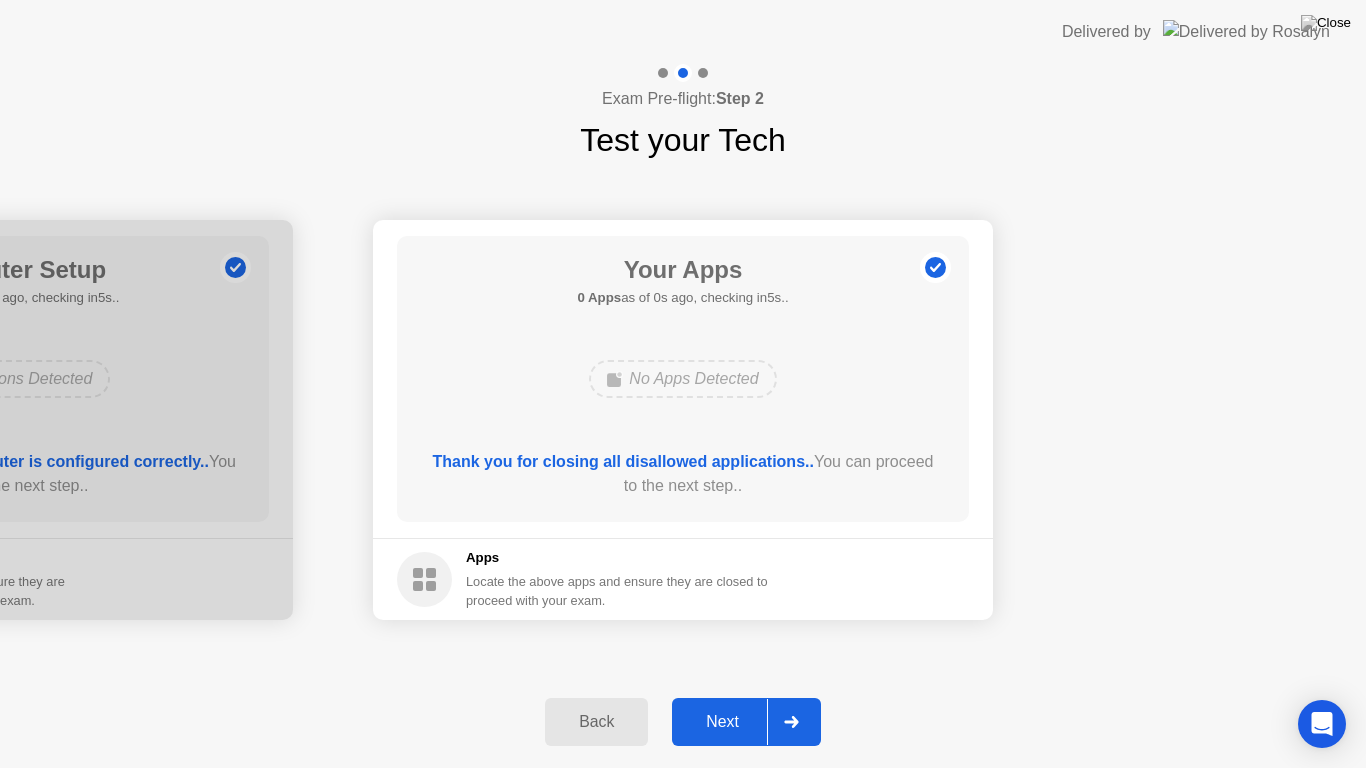 click on "Apps Locate the above apps and ensure they are closed to proceed with your exam." 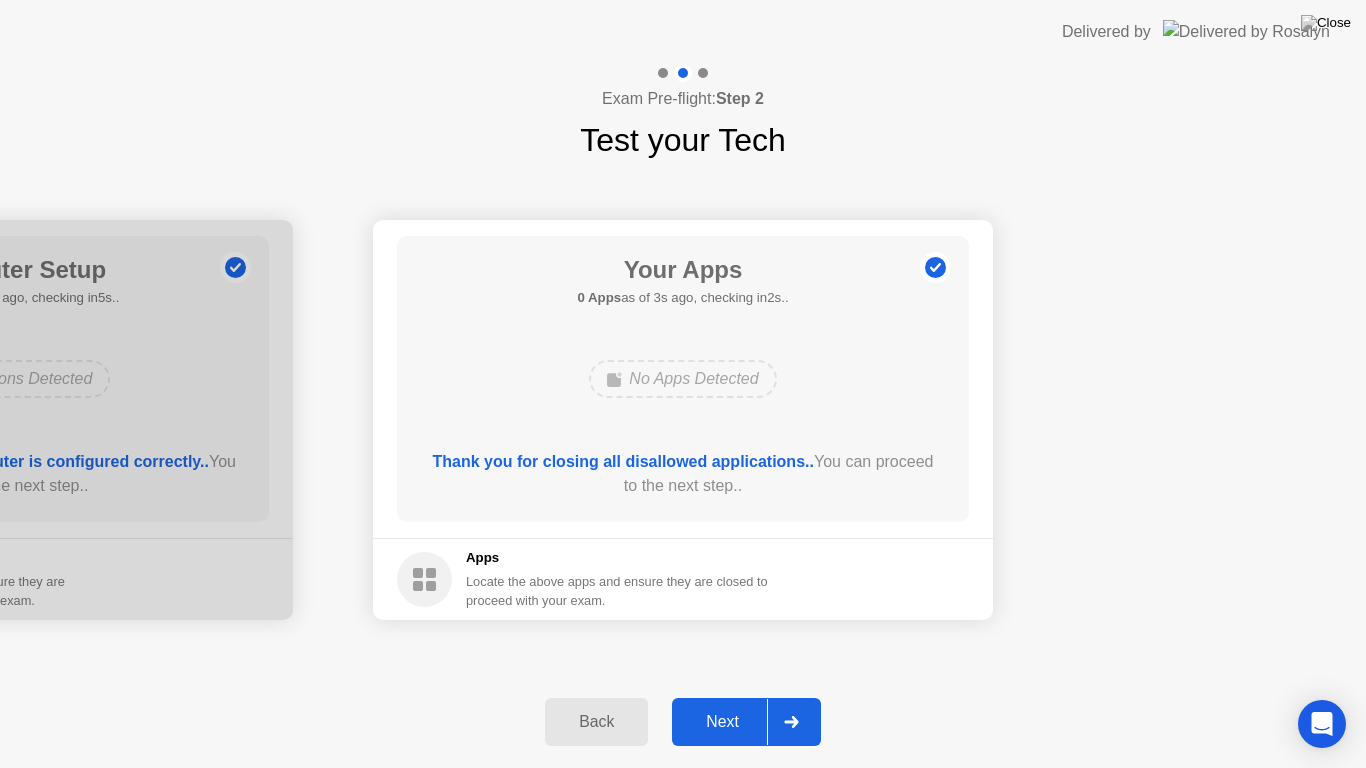 click on "Next" 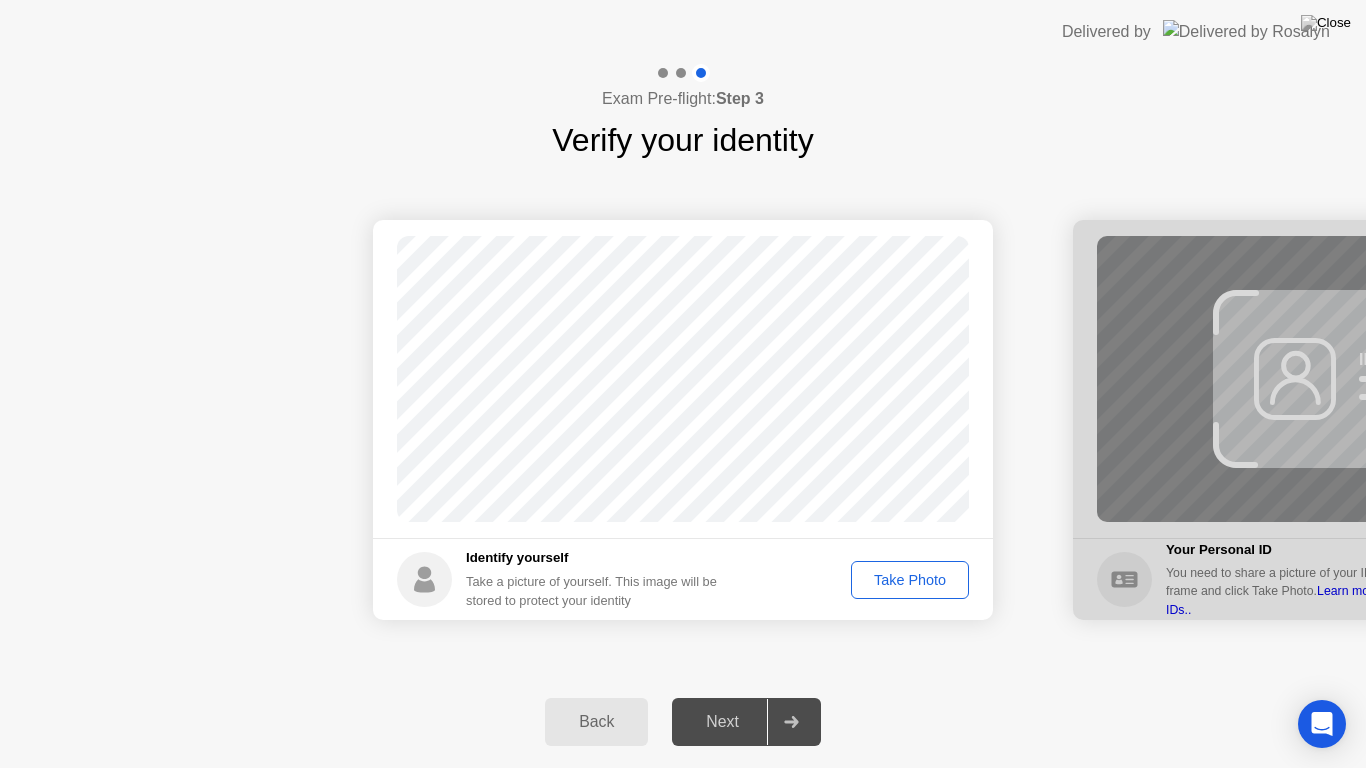 click on "Take Photo" 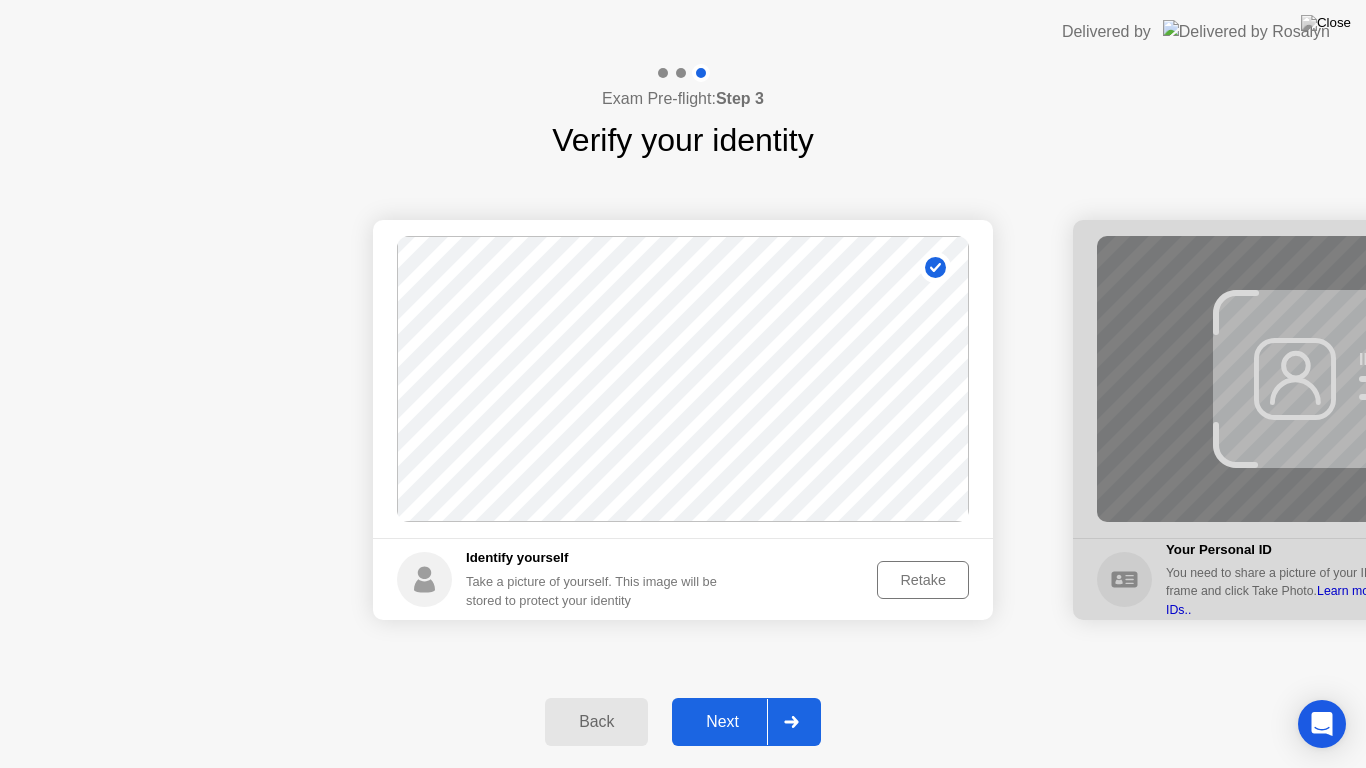 click on "Next" 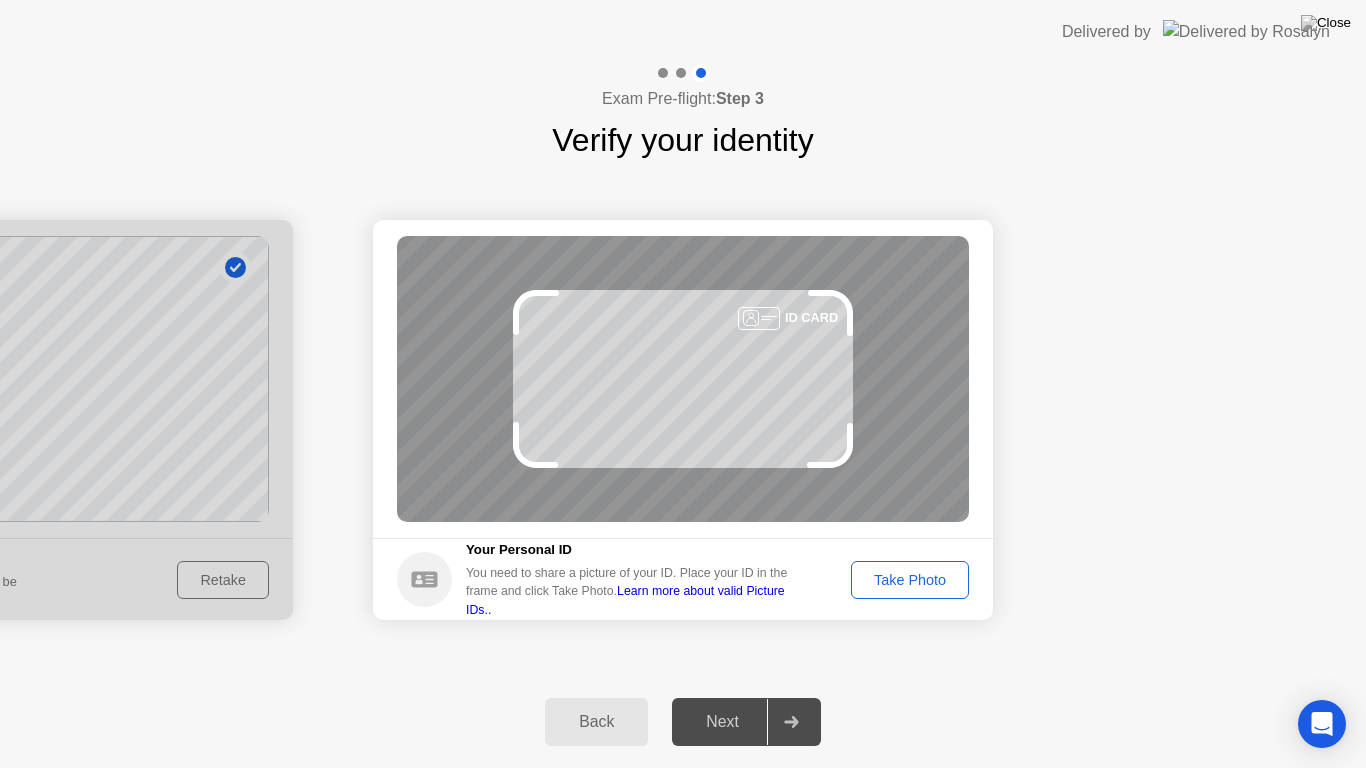 click on "Take Photo" 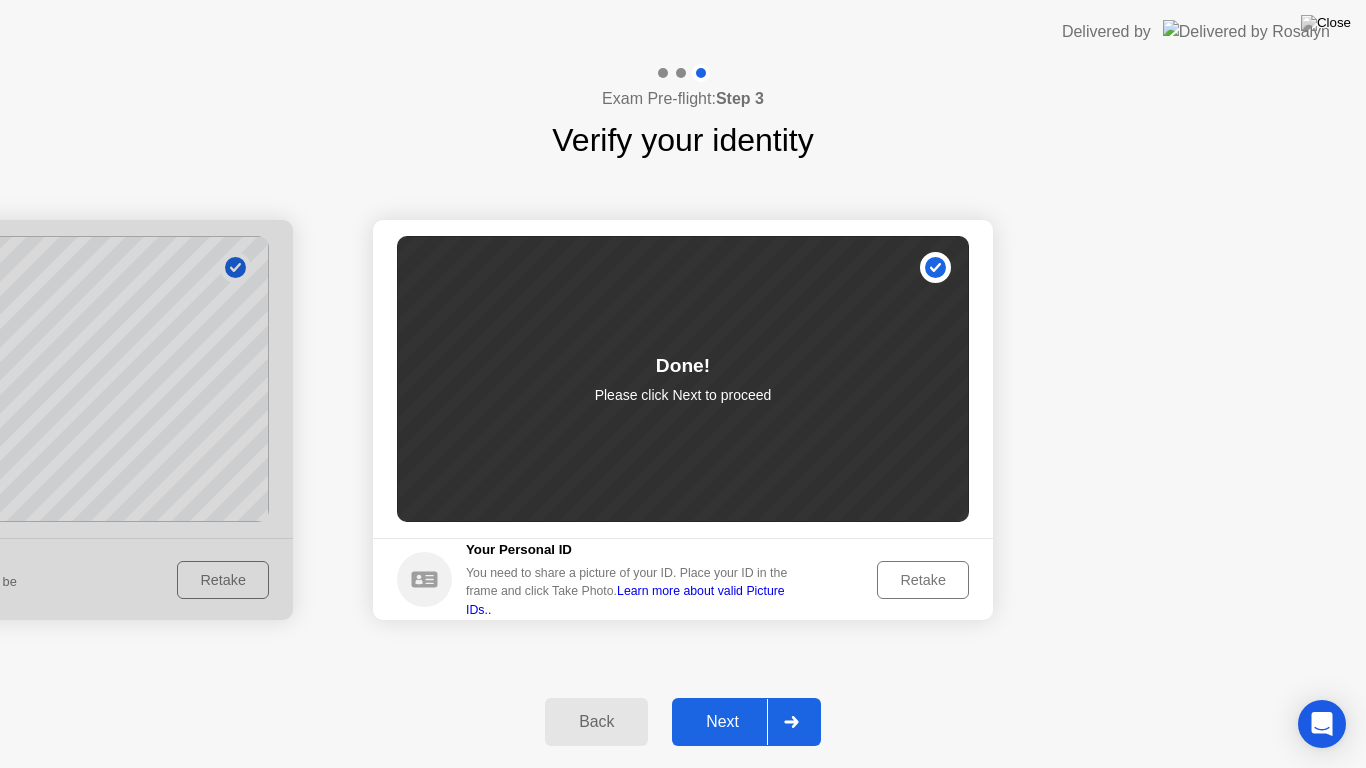 click on "Please click Next to proceed" 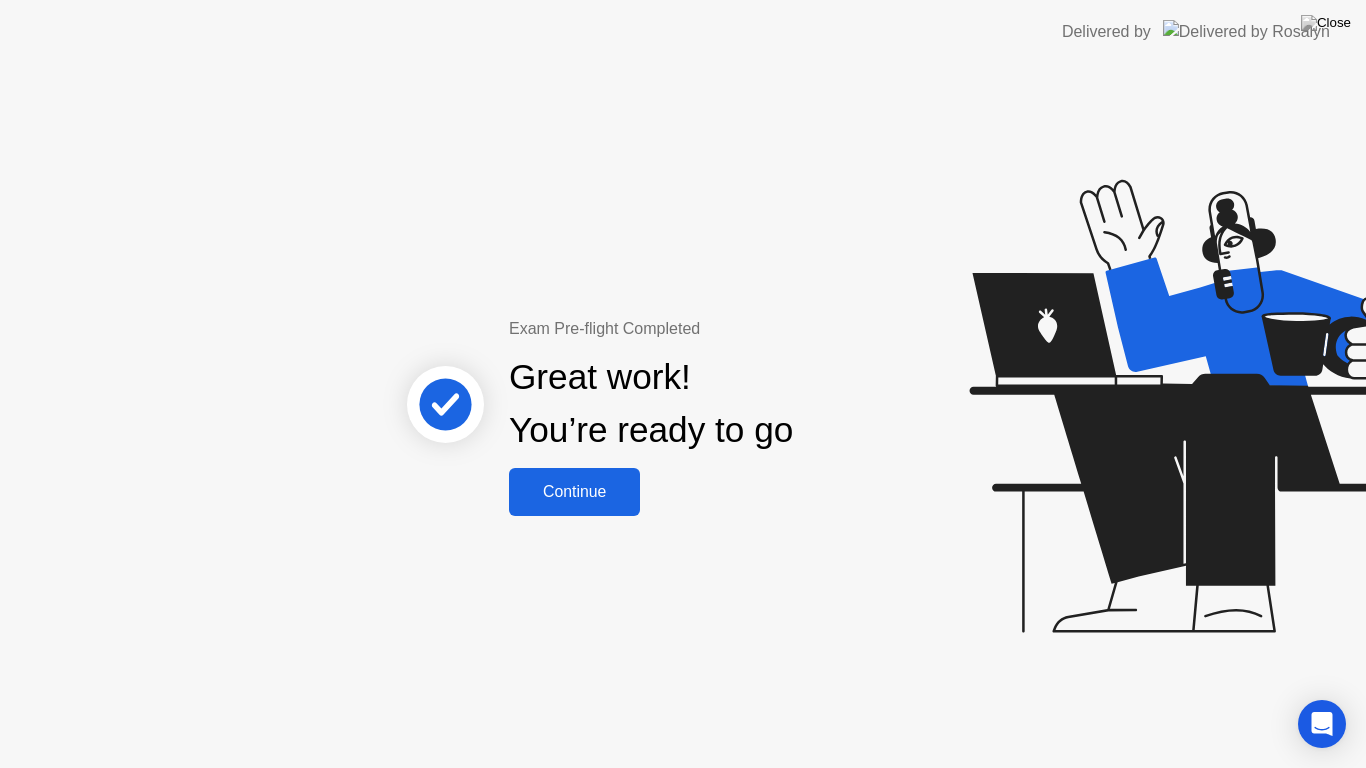 click on "Continue" 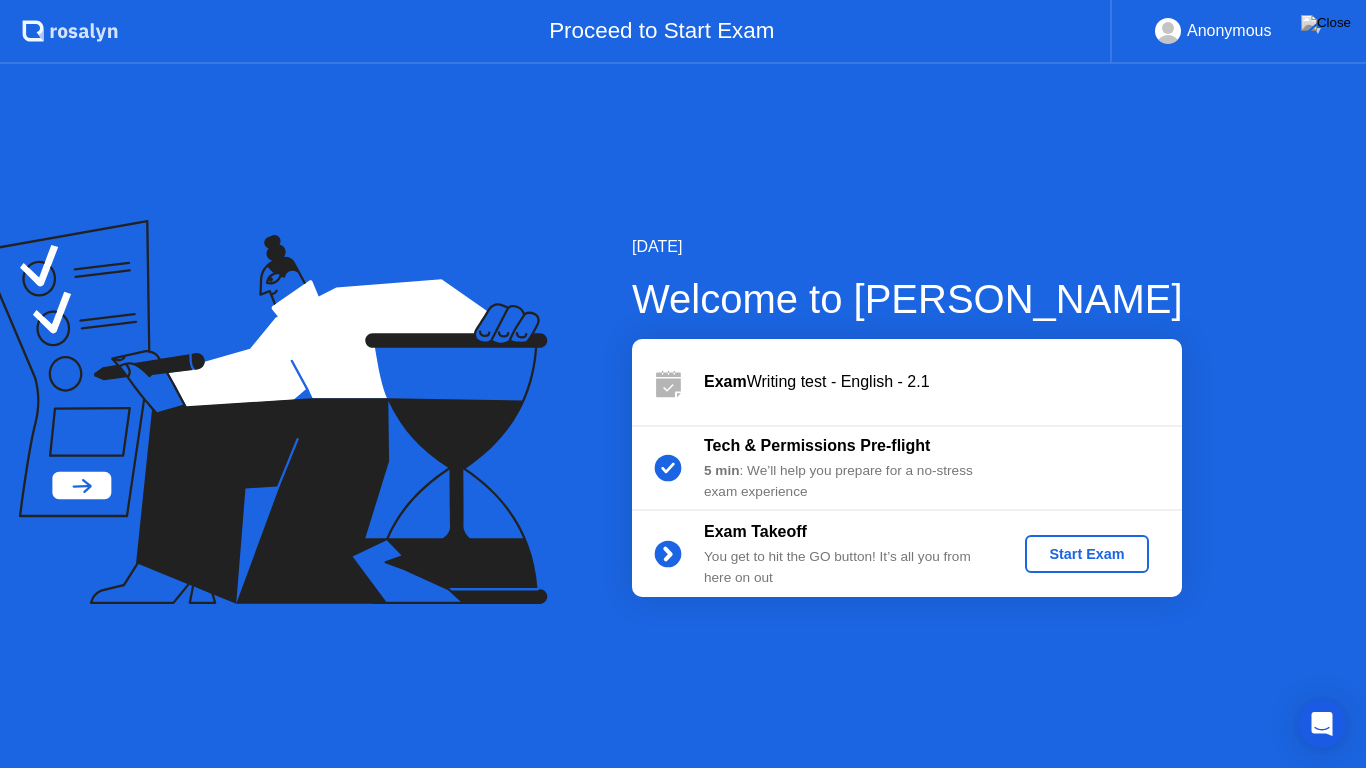 click on "Start Exam" 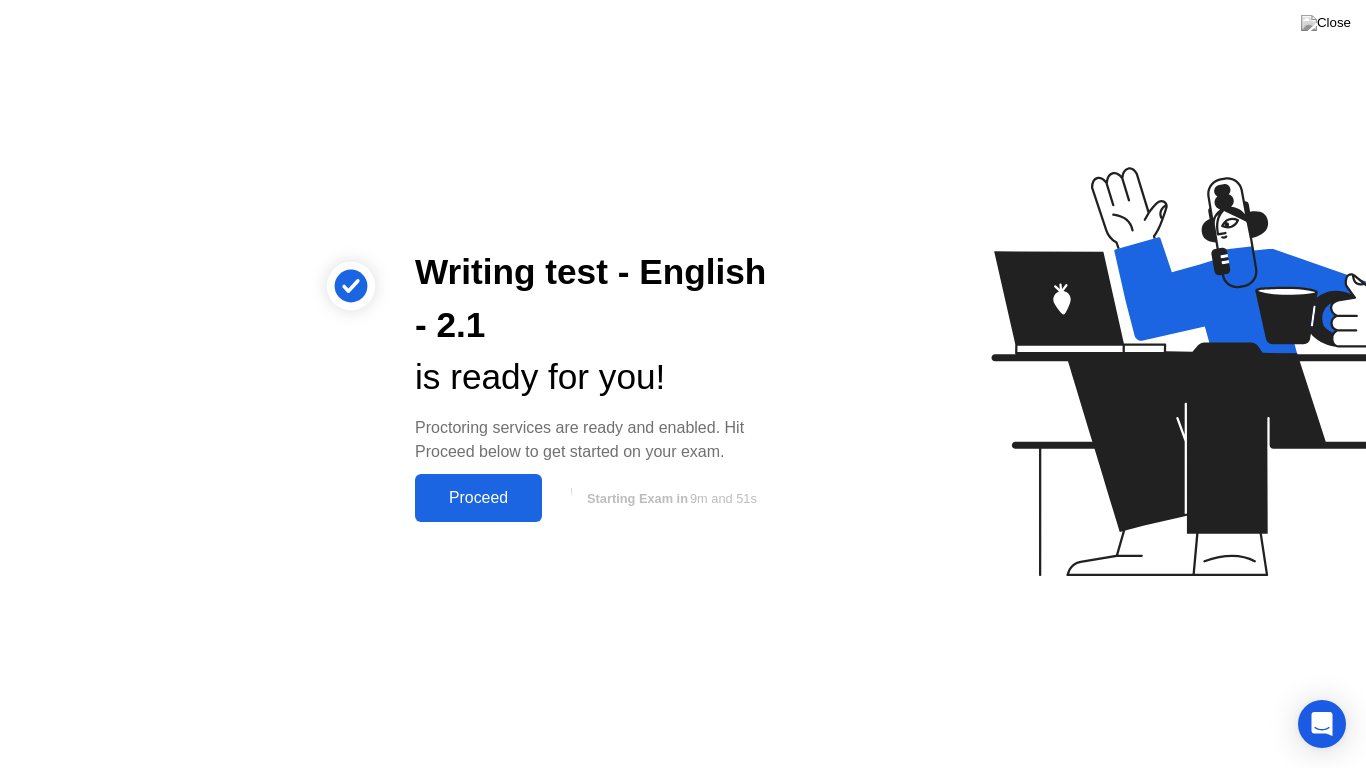 click on "Proceed" 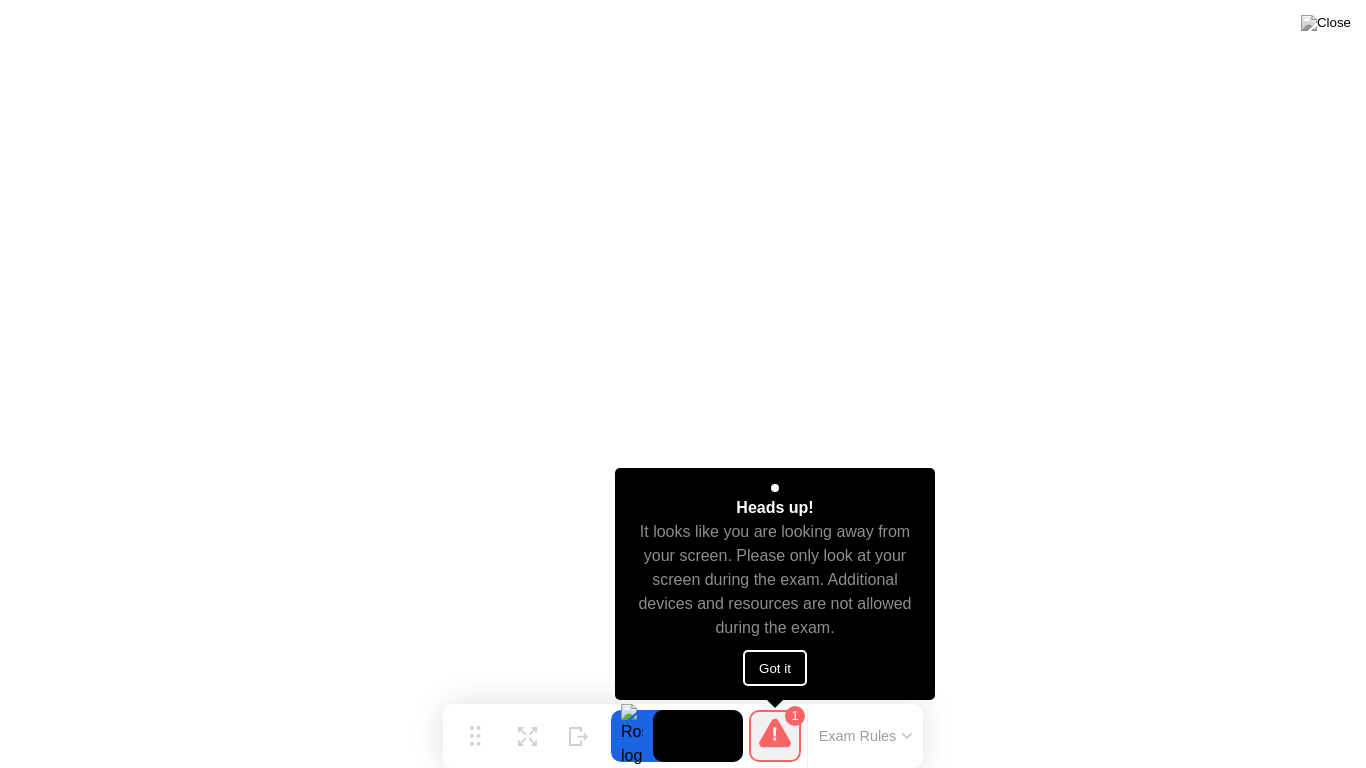 click on "Got it" 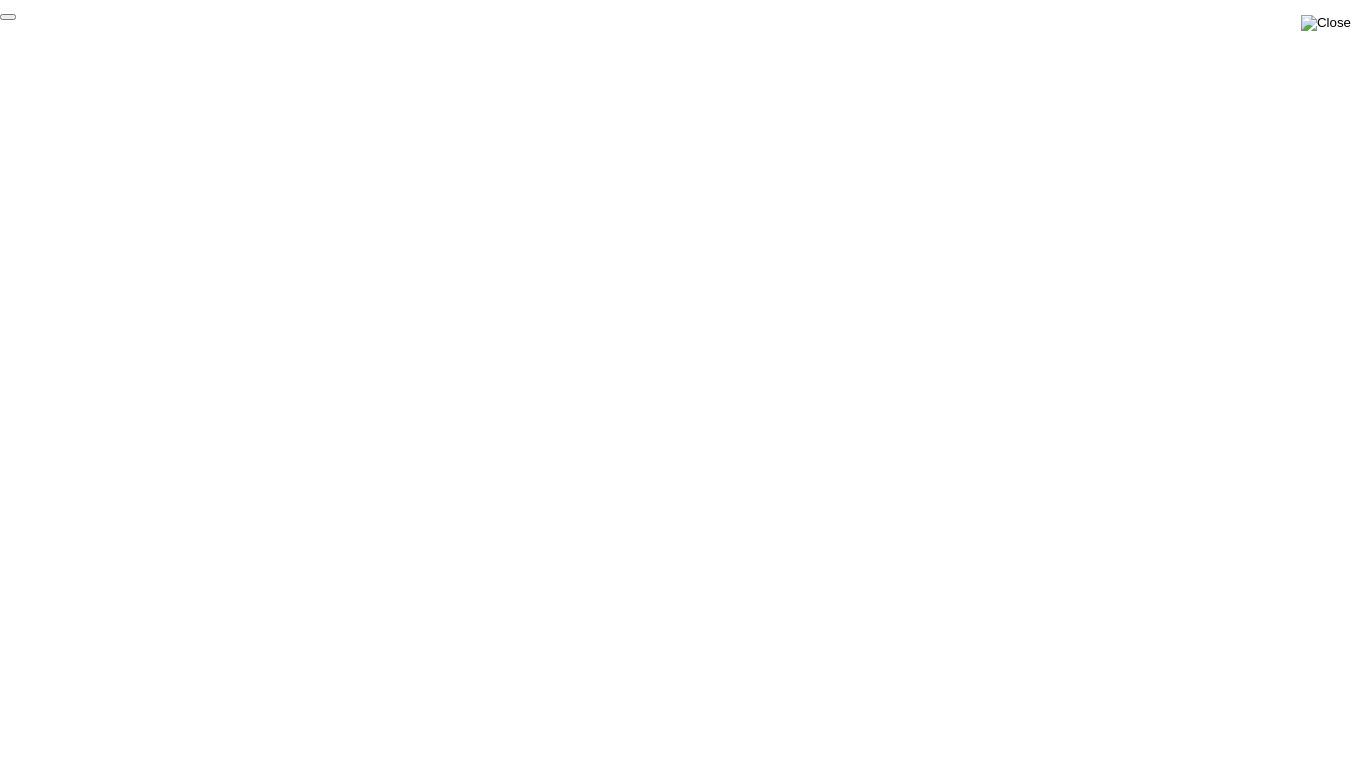 click at bounding box center (1326, 23) 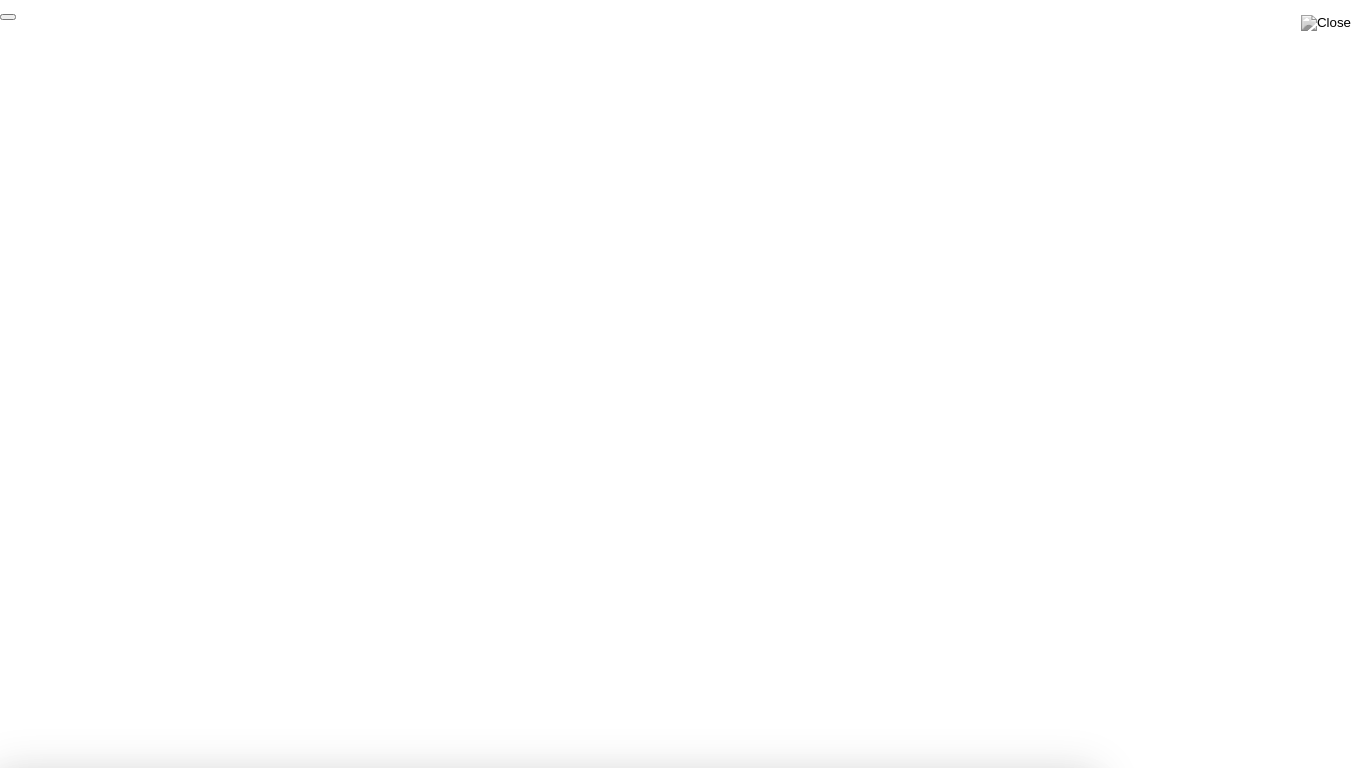 click on "No" at bounding box center [594, 881] 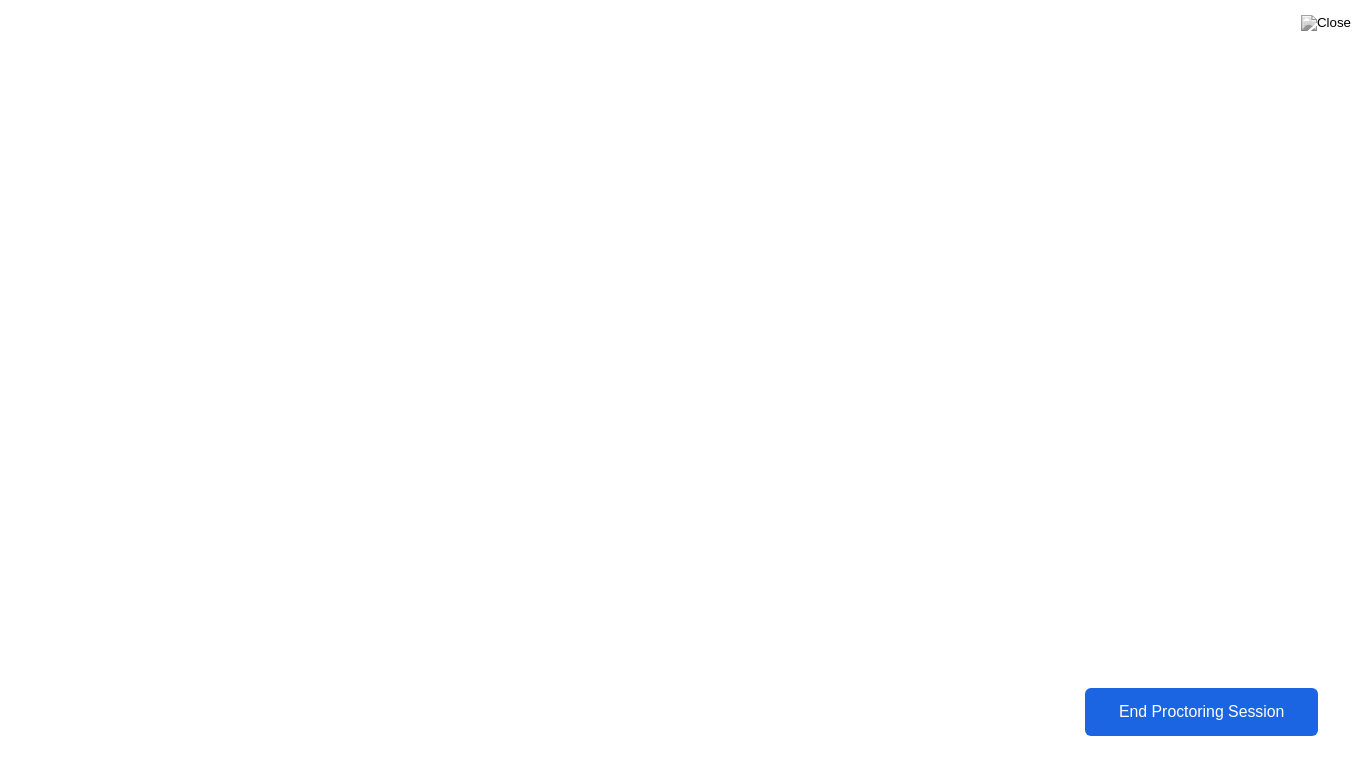 click on "End Proctoring Session" 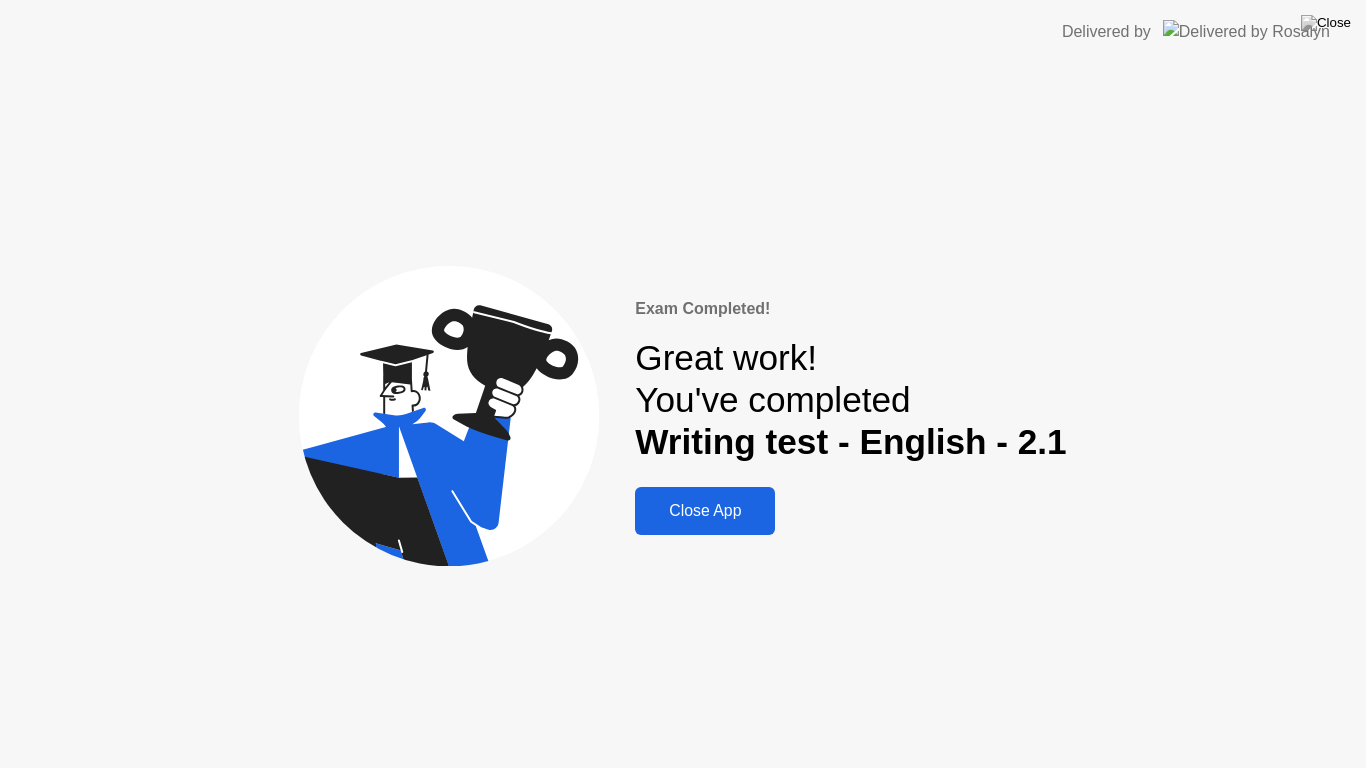 click on "Close App" 